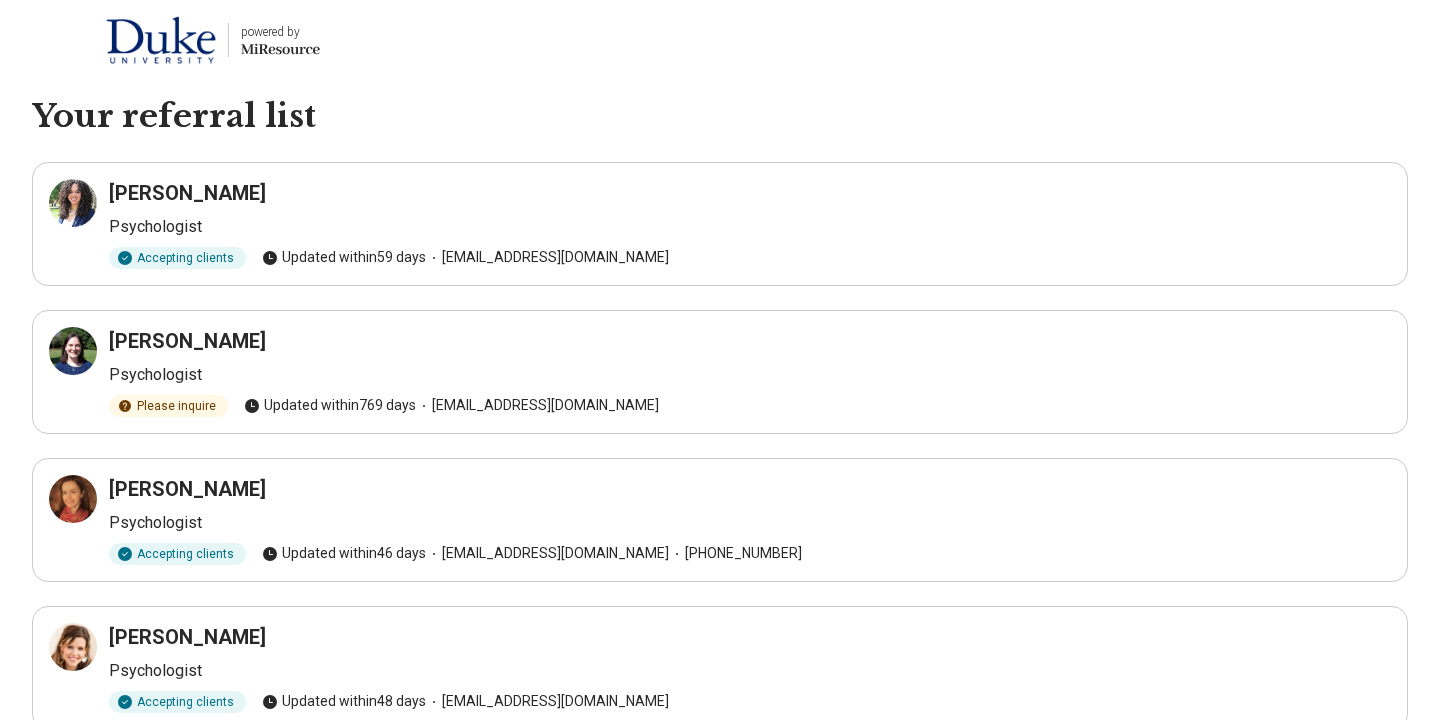 scroll, scrollTop: 0, scrollLeft: 0, axis: both 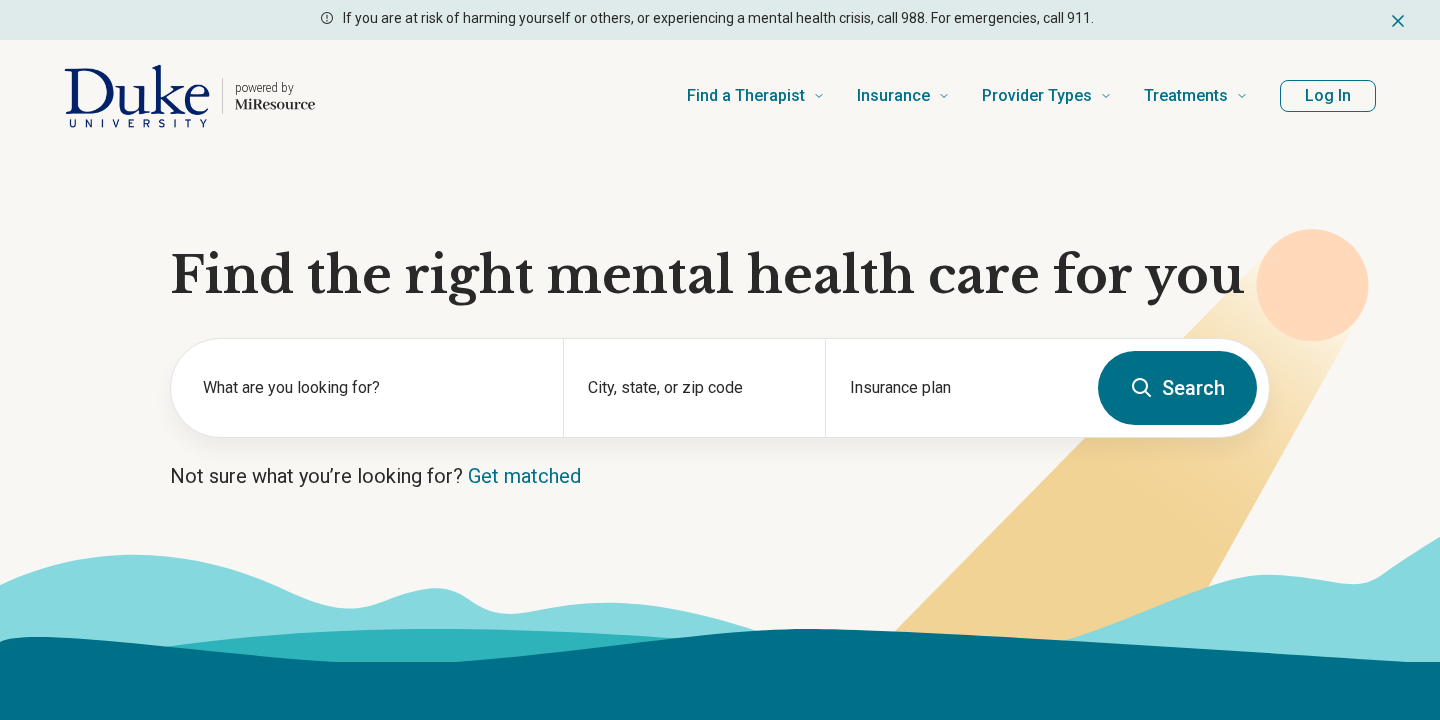 click on "Log In" at bounding box center (1328, 96) 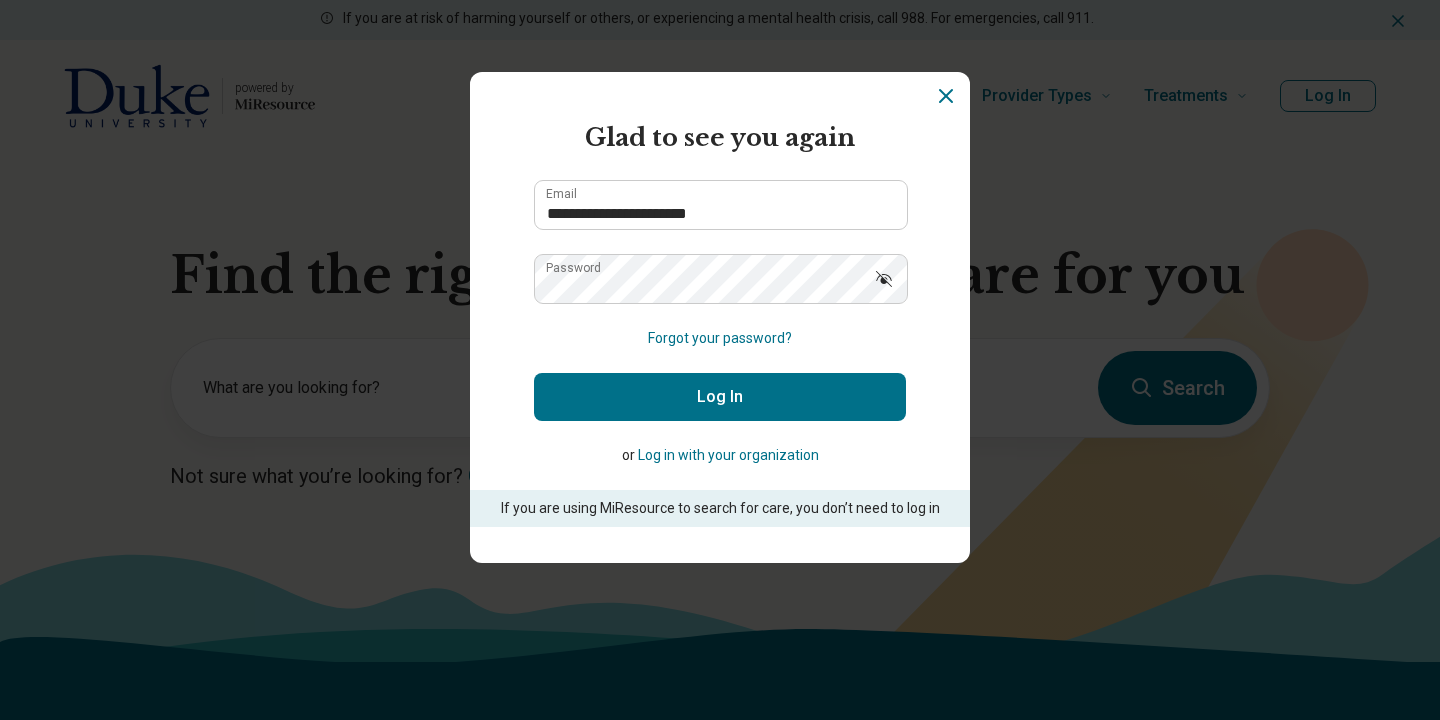 click on "Log In" at bounding box center [720, 397] 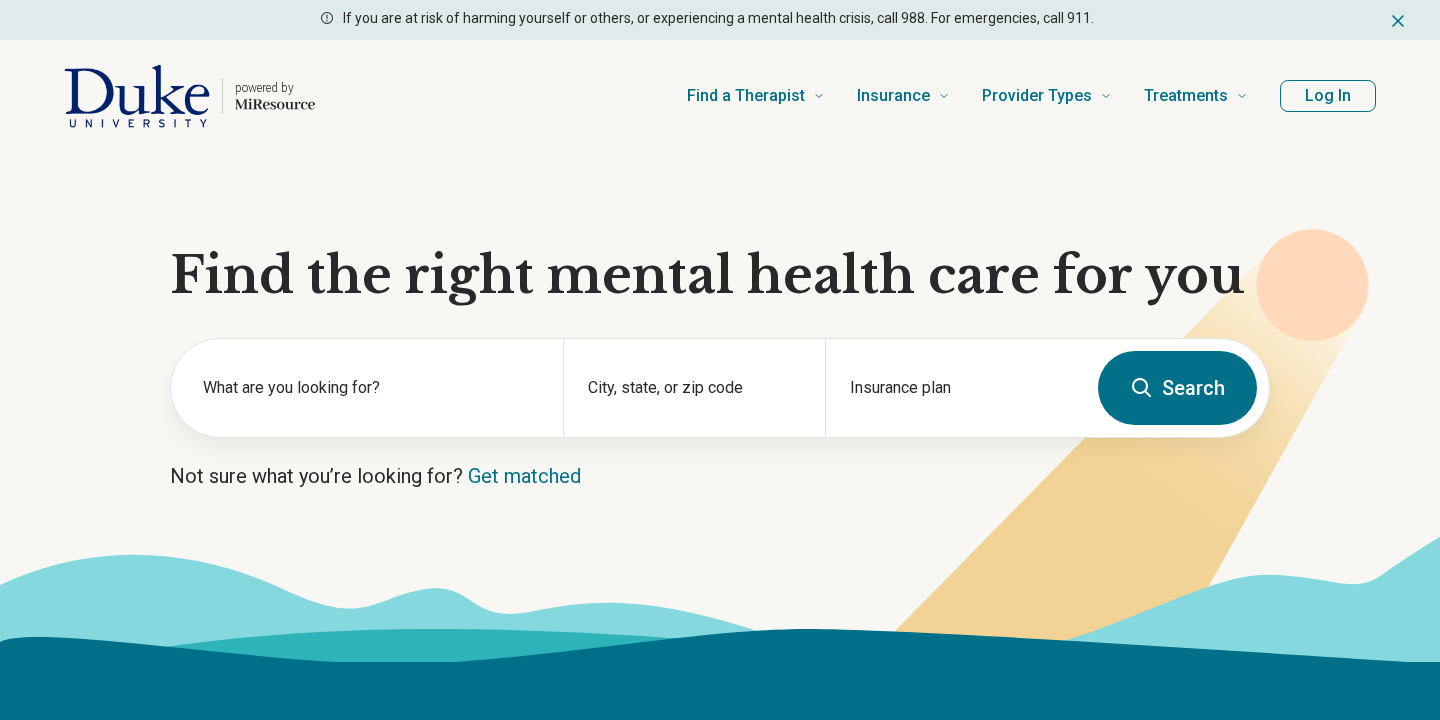 click on "Search" at bounding box center (1177, 388) 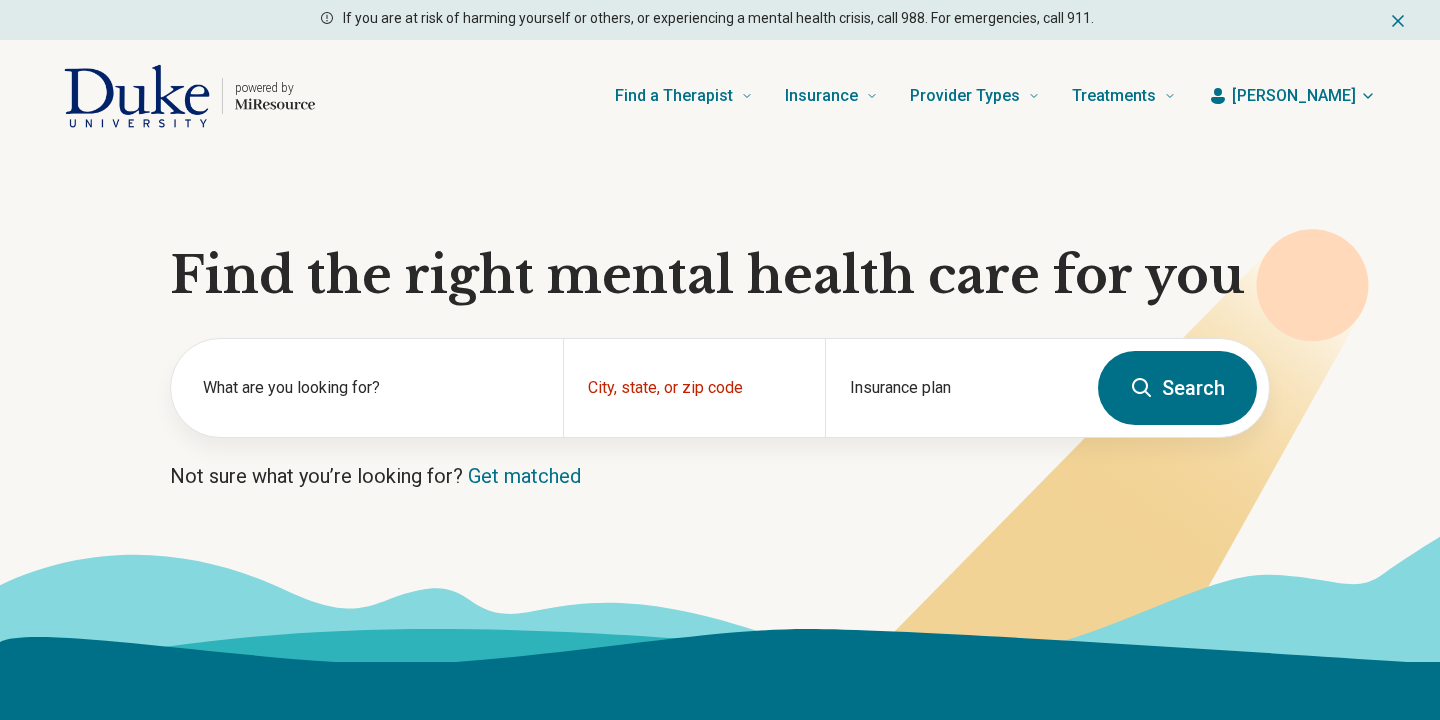 click on "Search" at bounding box center [1177, 388] 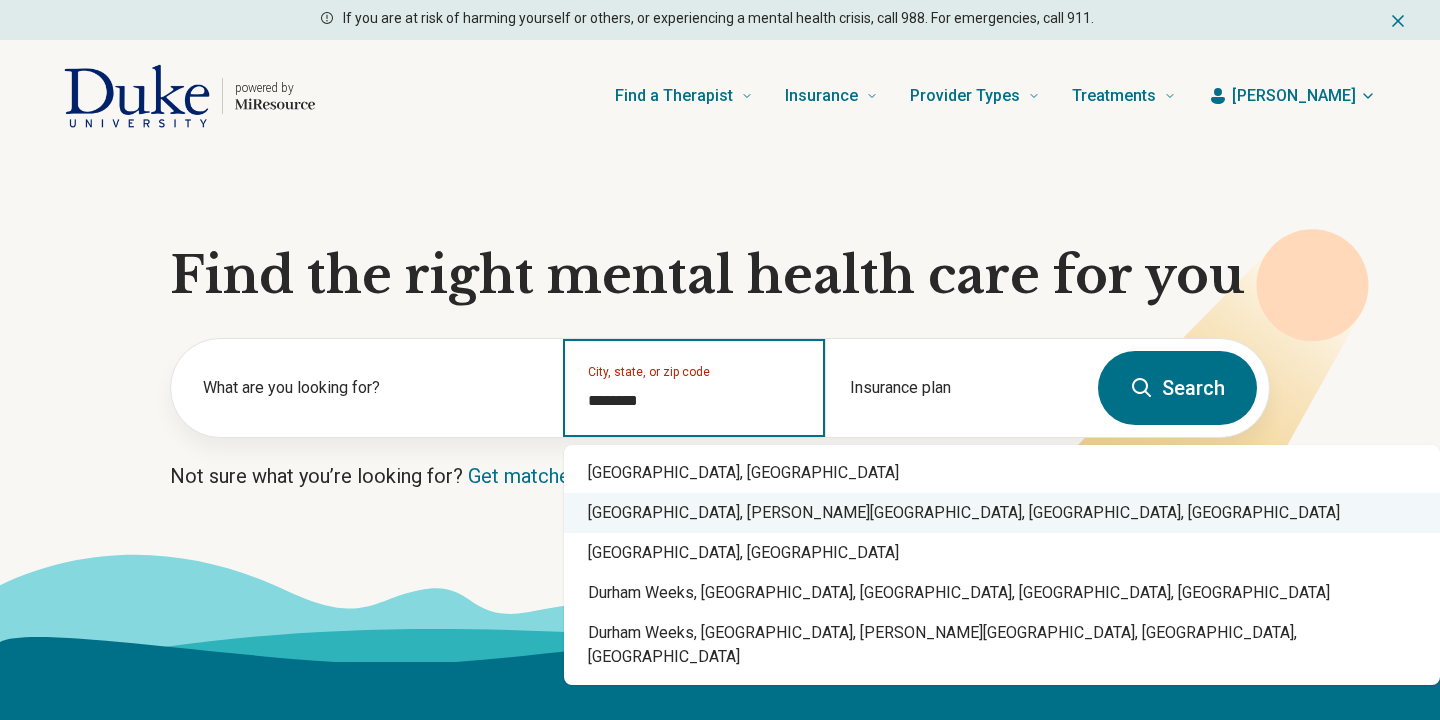 click on "[GEOGRAPHIC_DATA], [GEOGRAPHIC_DATA]" at bounding box center [1002, 473] 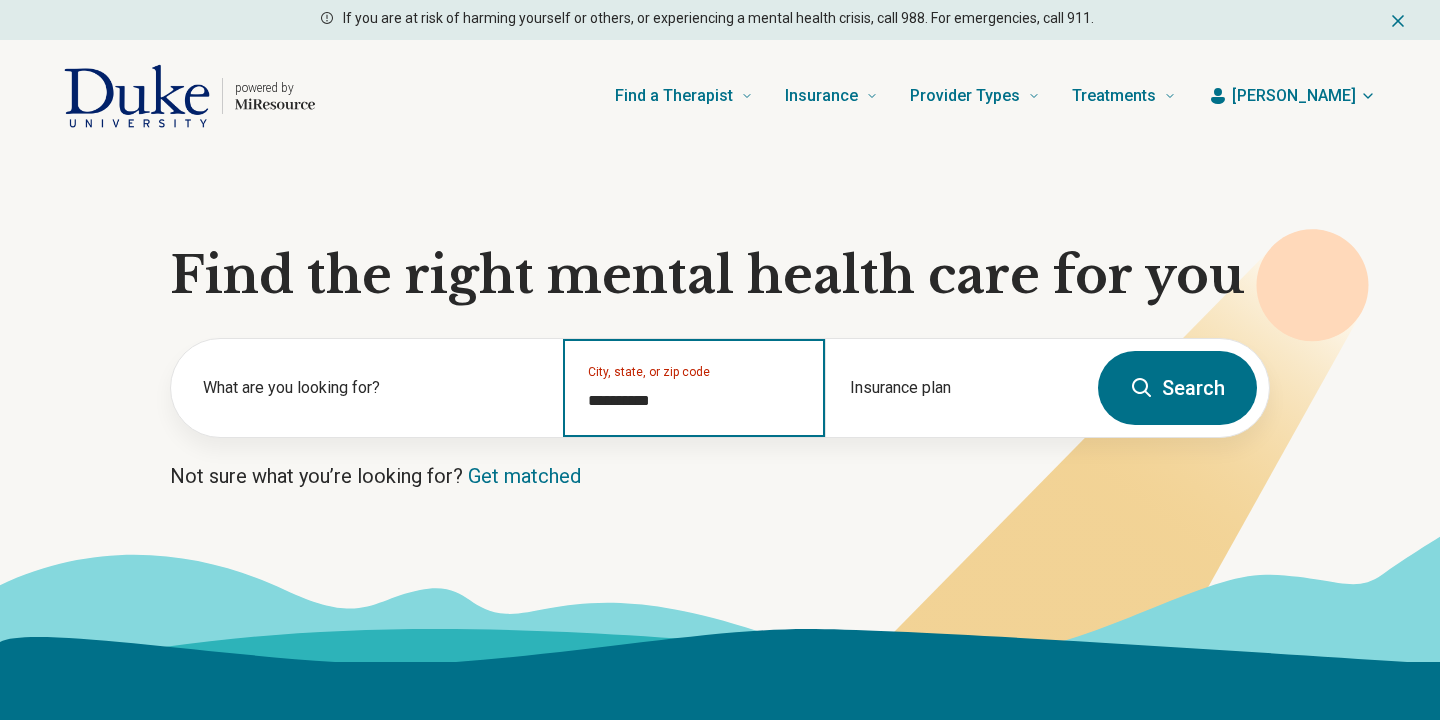 type on "**********" 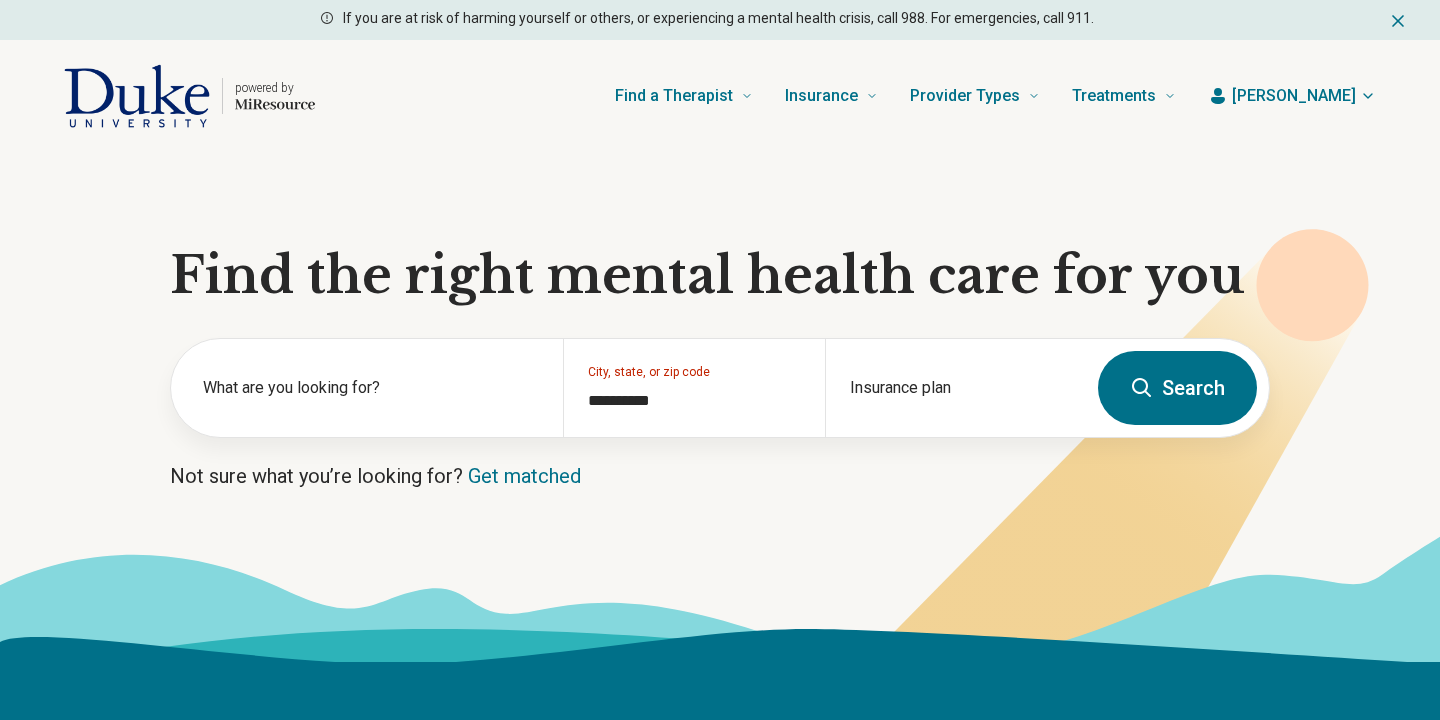 click on "Search" at bounding box center [1177, 388] 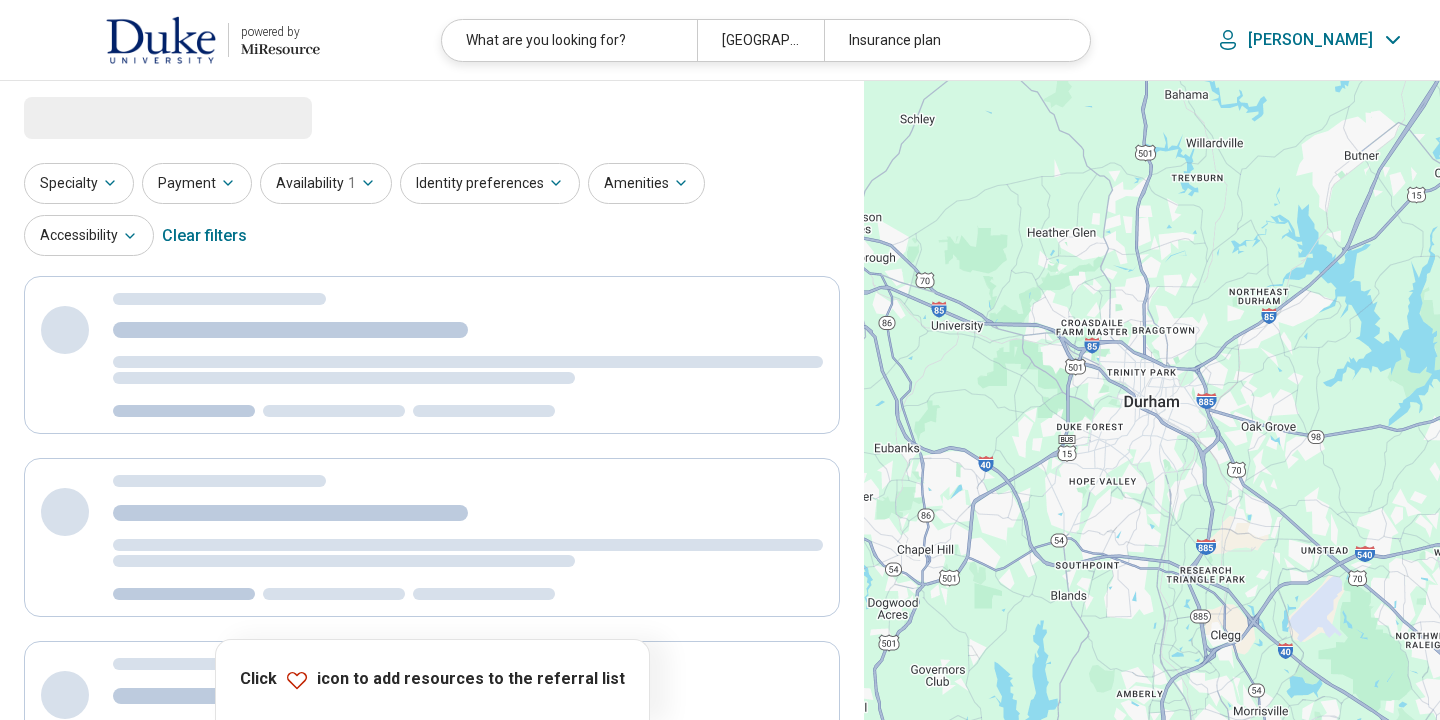 select on "***" 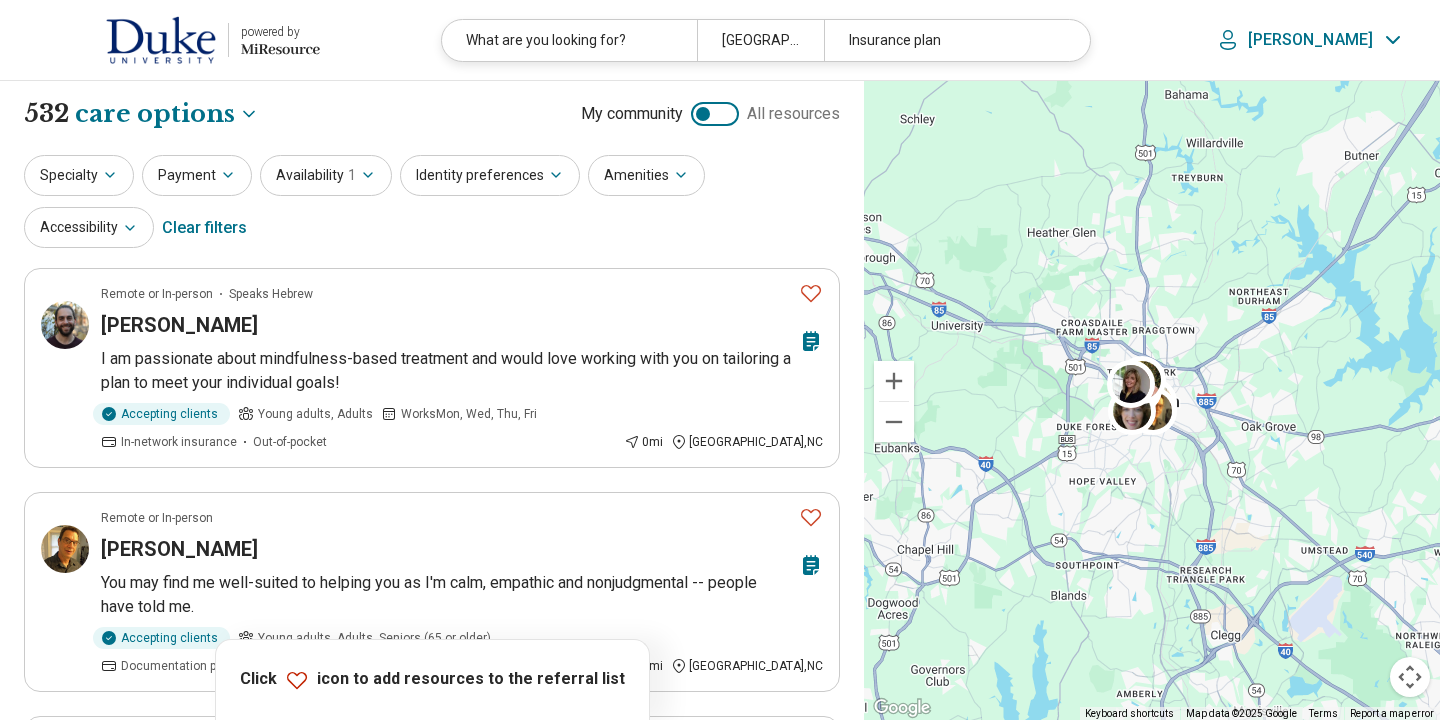 click on "Specialty" at bounding box center [79, 175] 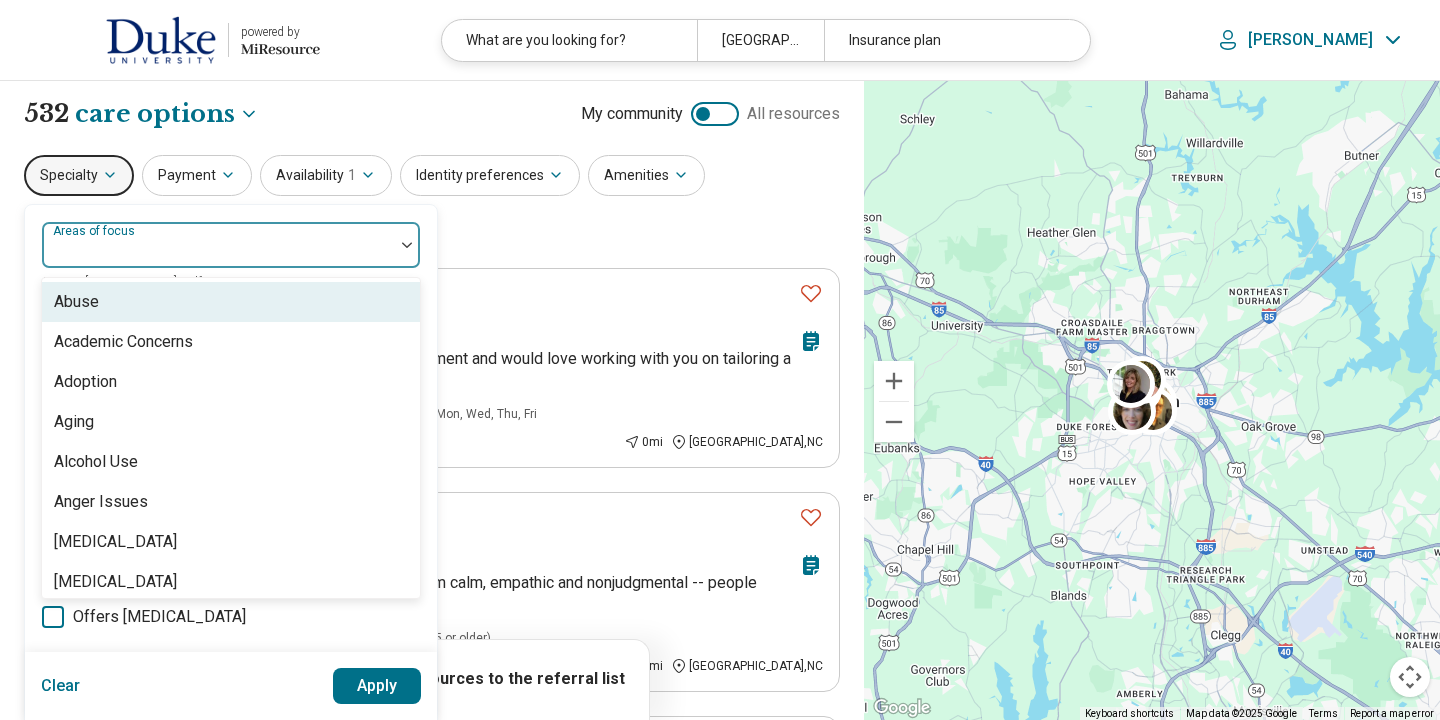click at bounding box center (218, 253) 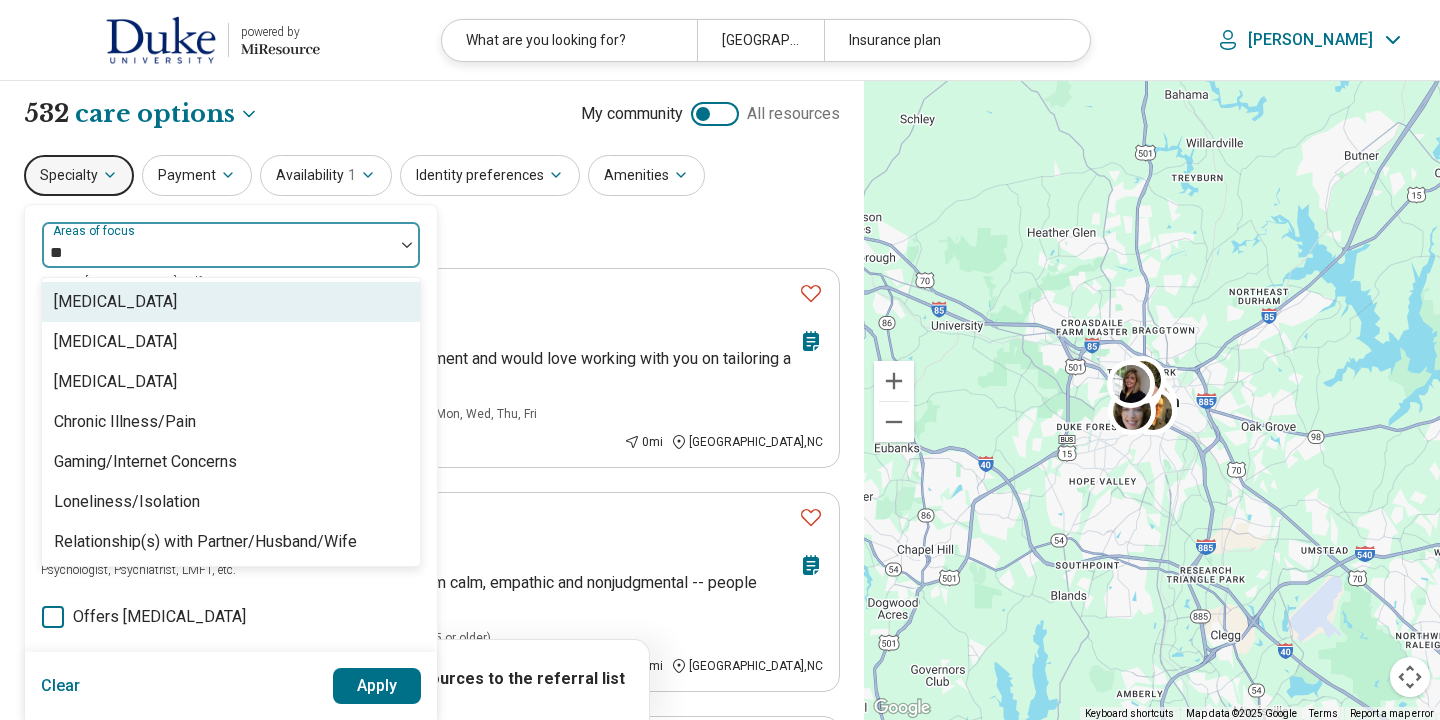 type on "*" 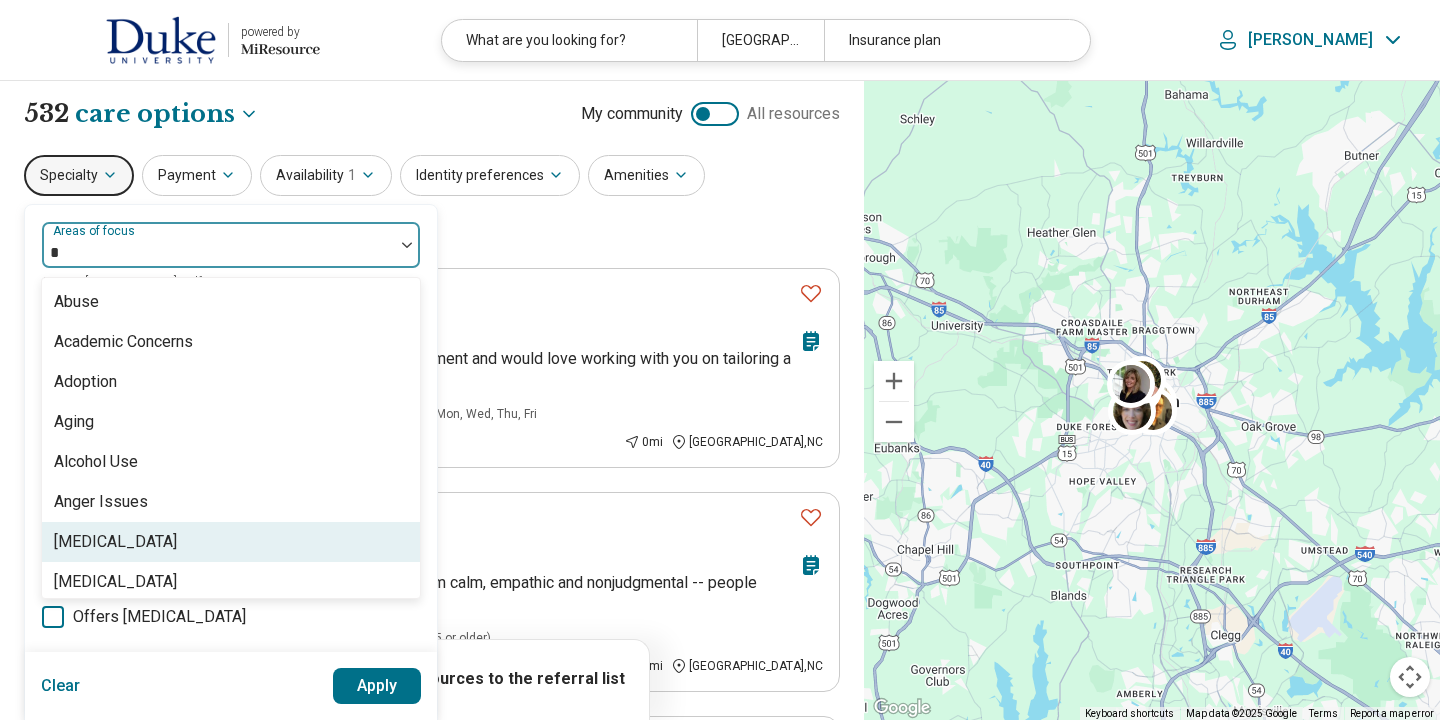 type on "**" 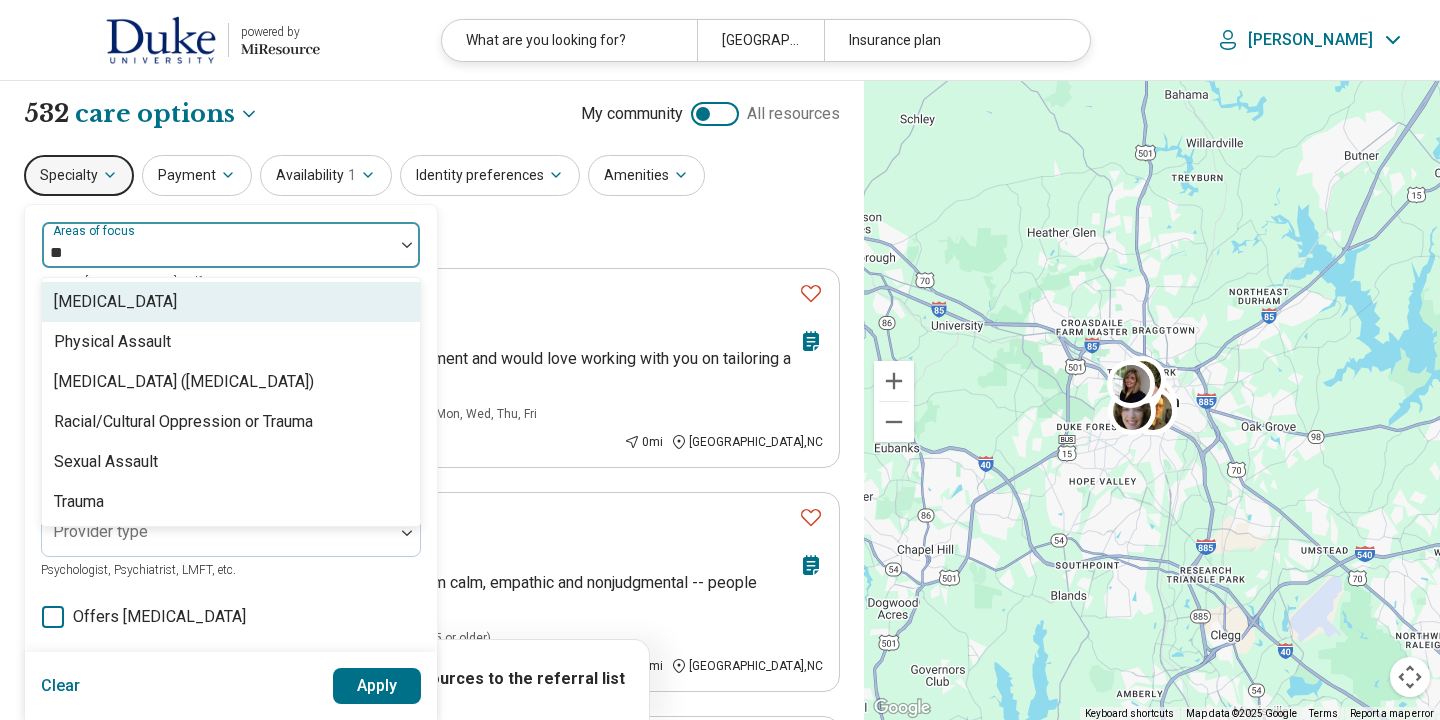 click on "[MEDICAL_DATA]" at bounding box center (231, 302) 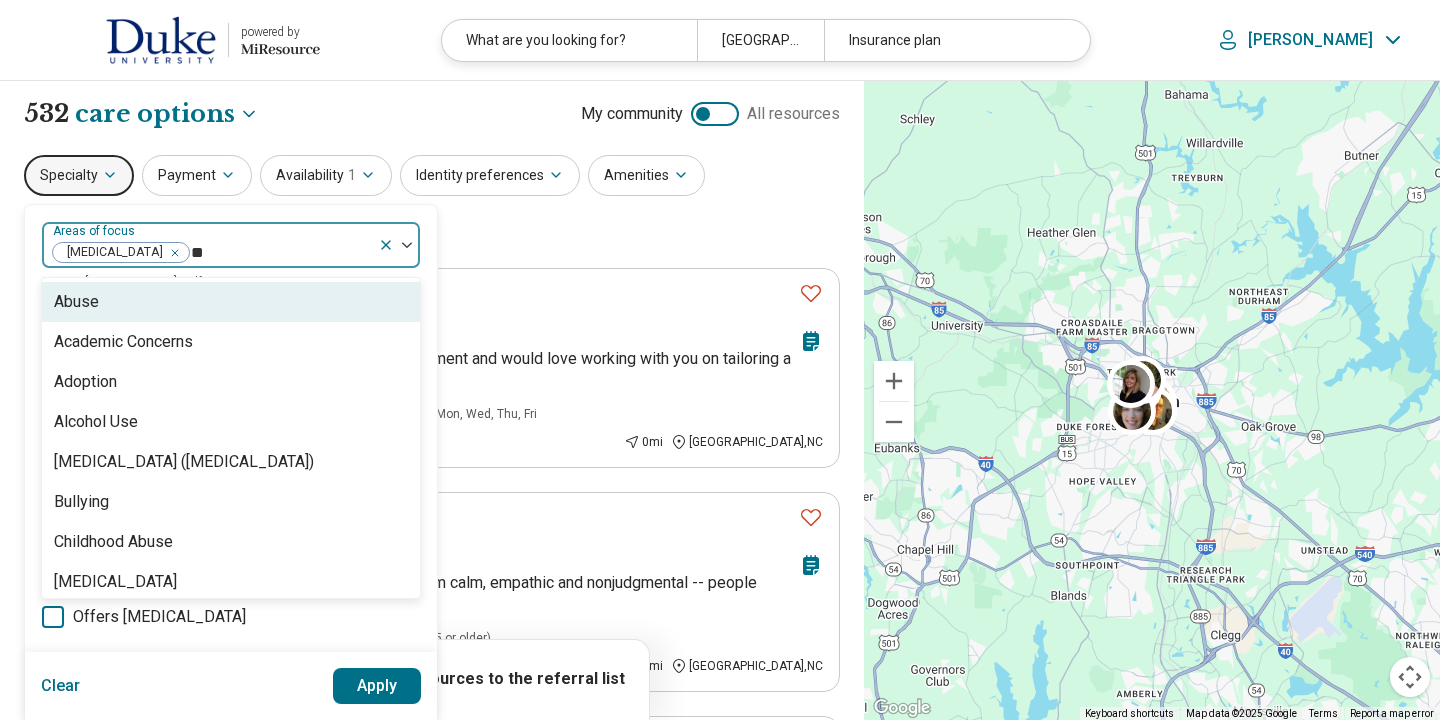 type on "*" 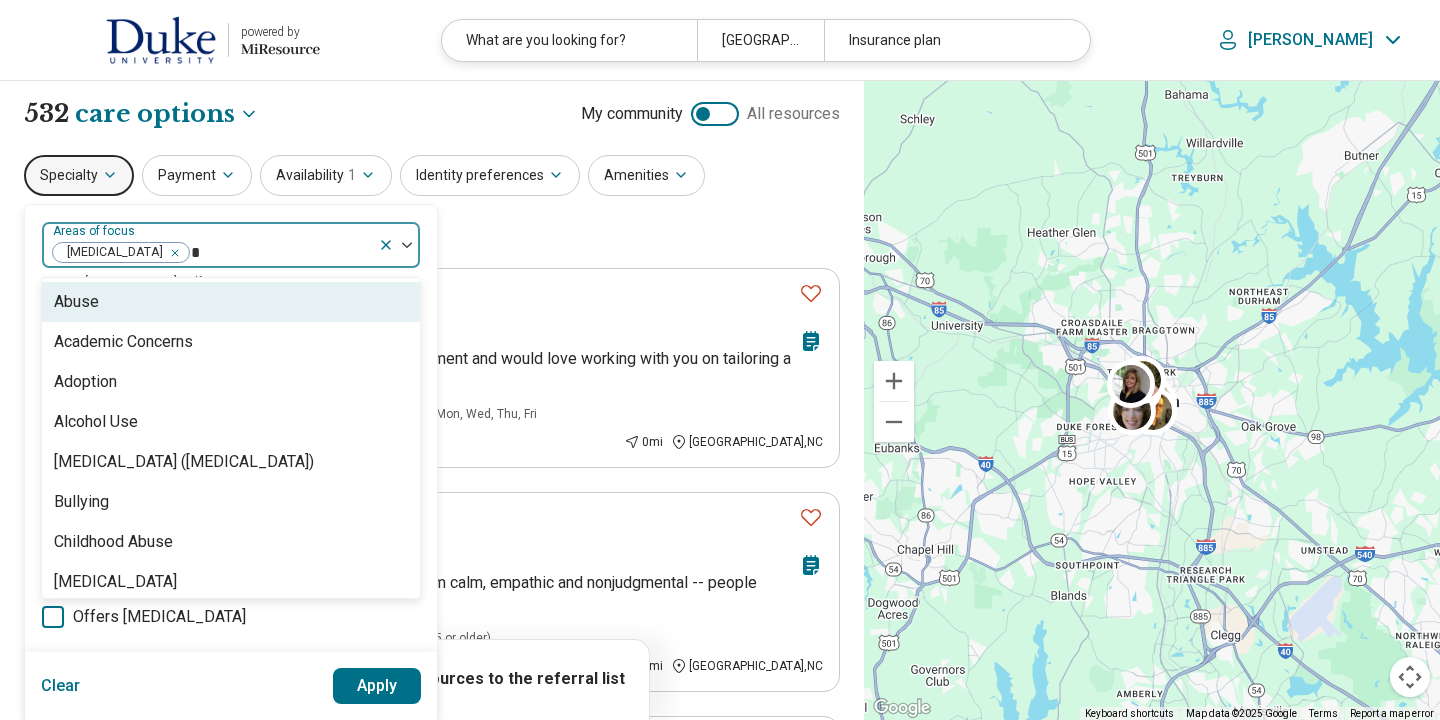 type 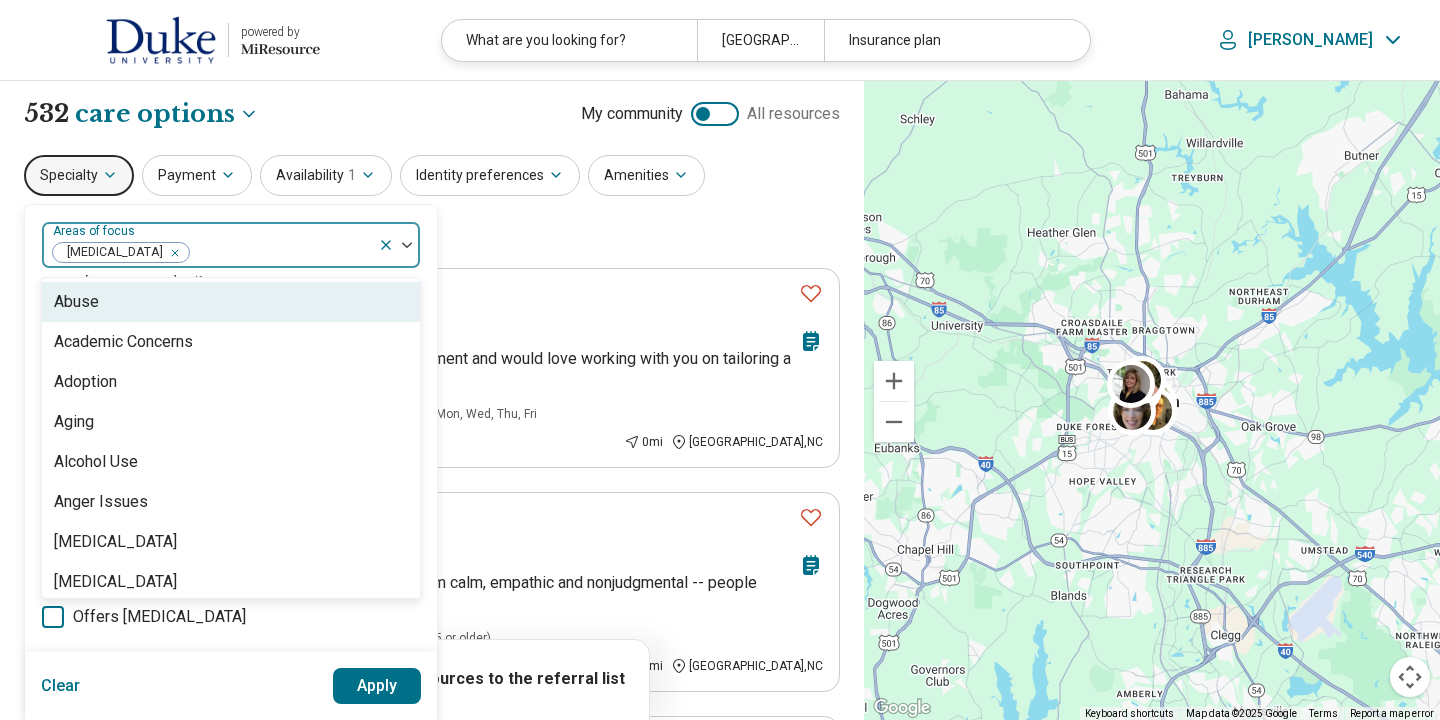 click on "Specialty option [MEDICAL_DATA], selected. Abuse, 1 of 99. 99 results available. Use Up and Down to choose options, press Enter to select the currently focused option, press Escape to exit the menu, press Tab to select the option and exit the menu. Areas of focus [MEDICAL_DATA] Abuse Academic Concerns Adoption Aging Alcohol Use Anger Issues [MEDICAL_DATA] [MEDICAL_DATA] Anxiety Athletic Performance Athletic/Sports performance [MEDICAL_DATA] ([MEDICAL_DATA]) Avoidant Personality [MEDICAL_DATA] [MEDICAL_DATA] [MEDICAL_DATA] Body Image [MEDICAL_DATA] [MEDICAL_DATA] Bullying Burnout Career Childhood Abuse Chronic Illness/Pain Cognitive Functioning College and School Placement Compulsive Exercise Conflict Resolution [MEDICAL_DATA] [MEDICAL_DATA] Disability Divorce Drug Use Eating Concerns End of Life [MEDICAL_DATA] (skin picking) Family Caregiving Stress Financial Concerns Gambling Concerns Gaming/Internet Concerns Gender Identity Grief and Loss Panic" at bounding box center [432, 203] 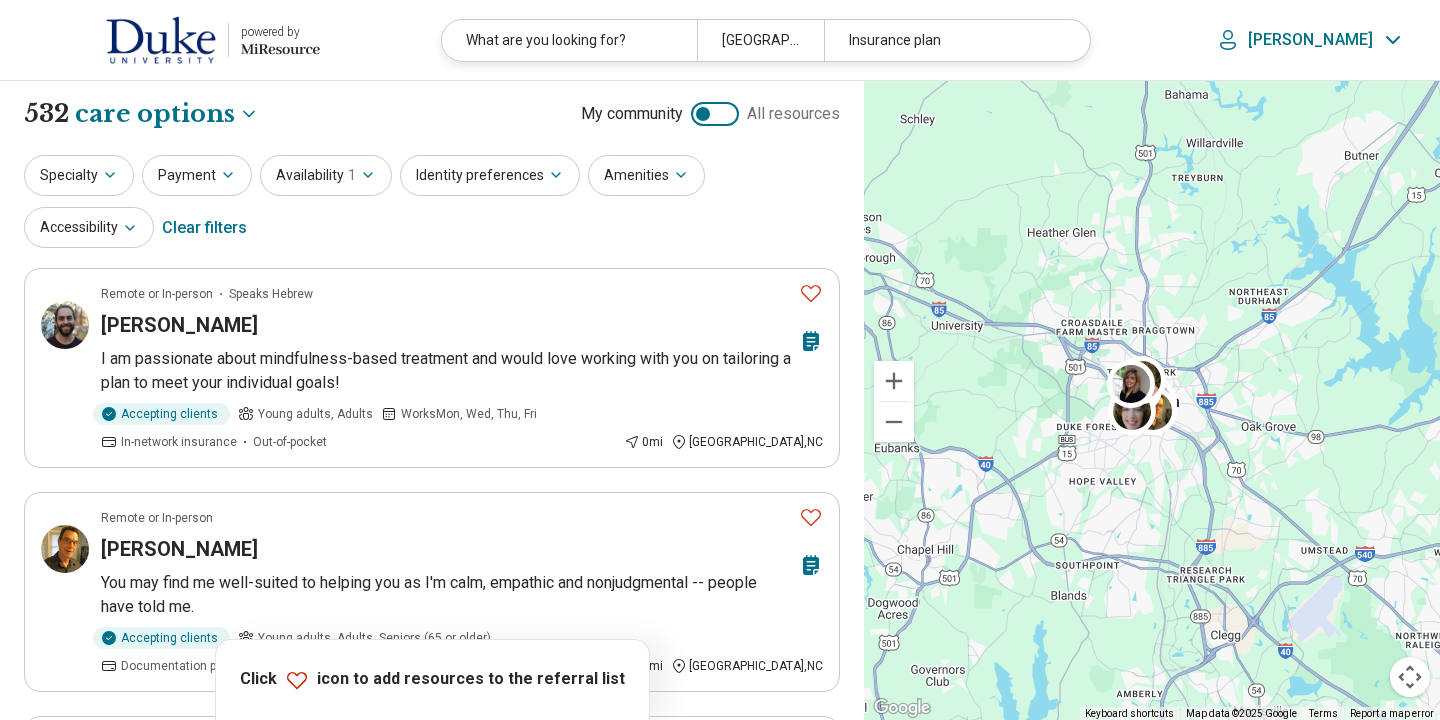 click on "Specialty" at bounding box center [79, 175] 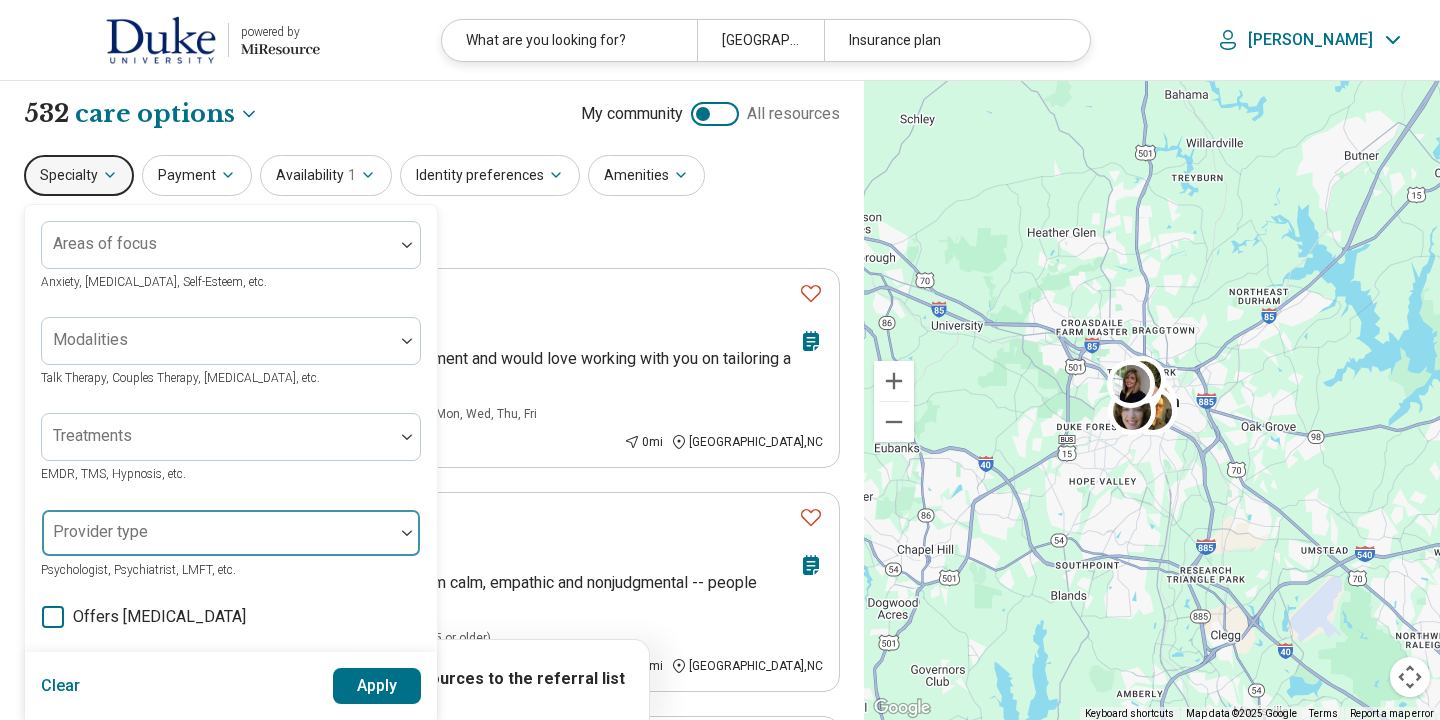 click on "Provider type" at bounding box center [231, 533] 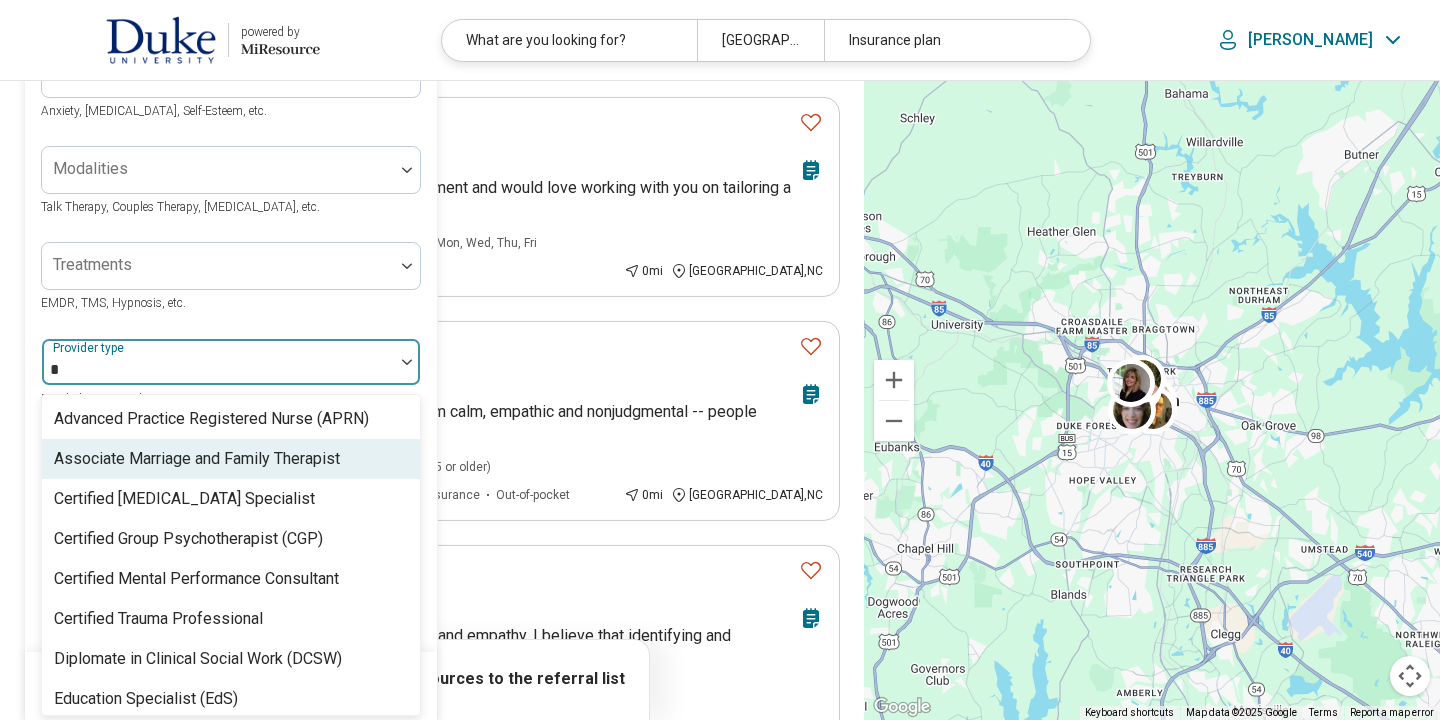 scroll, scrollTop: 174, scrollLeft: 0, axis: vertical 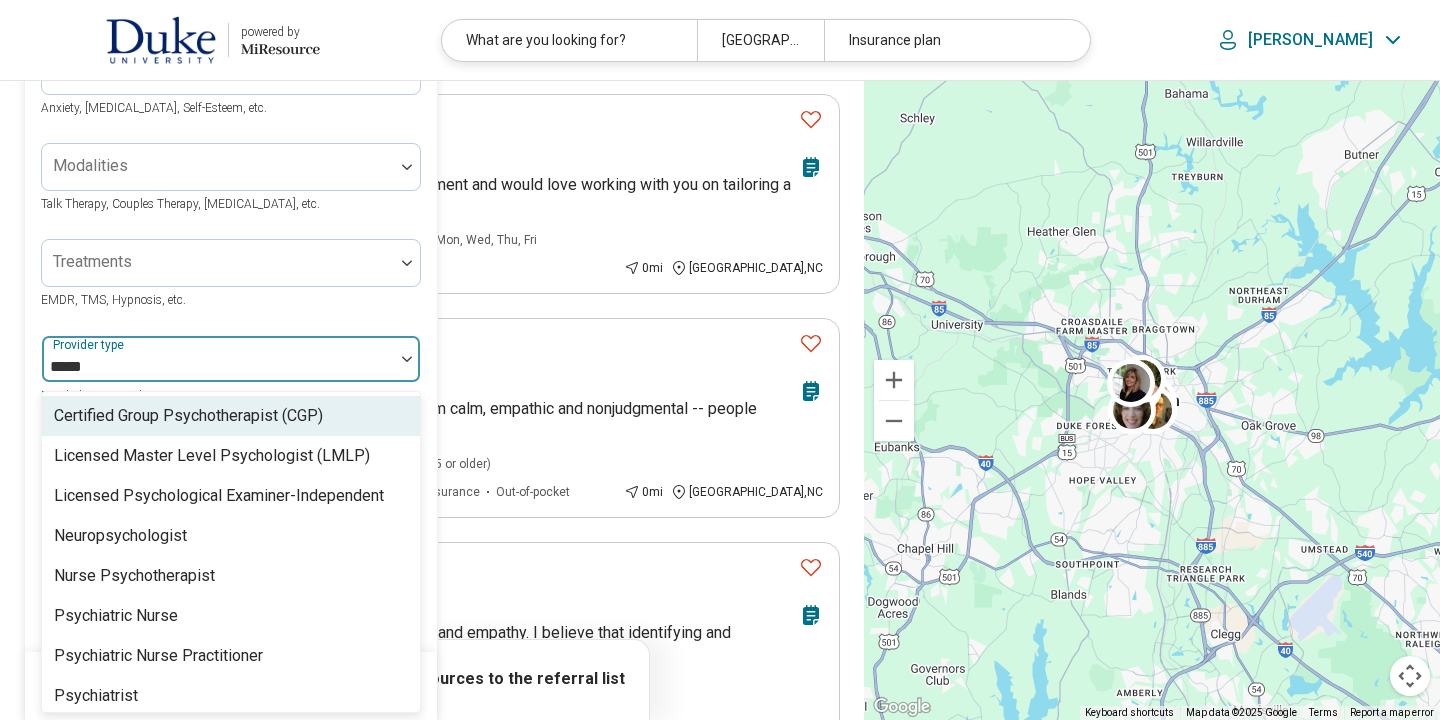 type on "******" 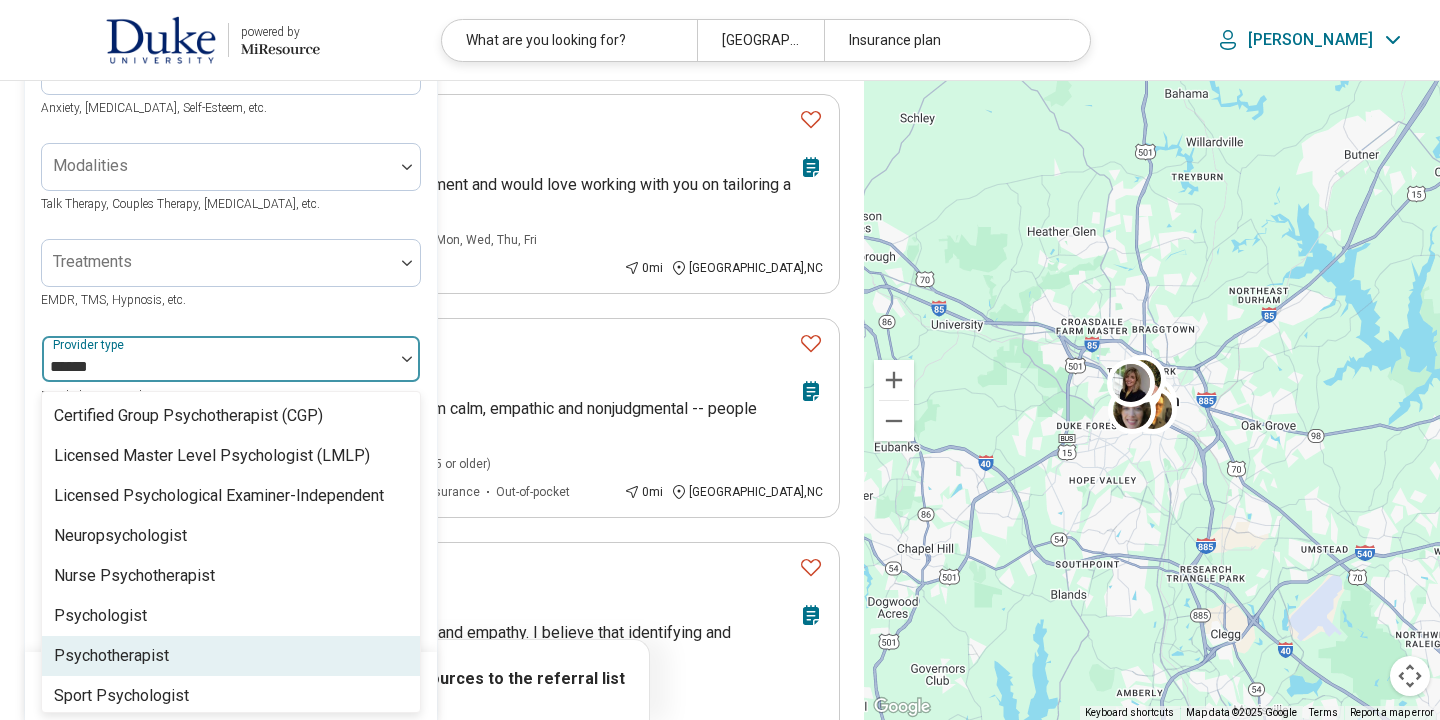 scroll, scrollTop: 8, scrollLeft: 0, axis: vertical 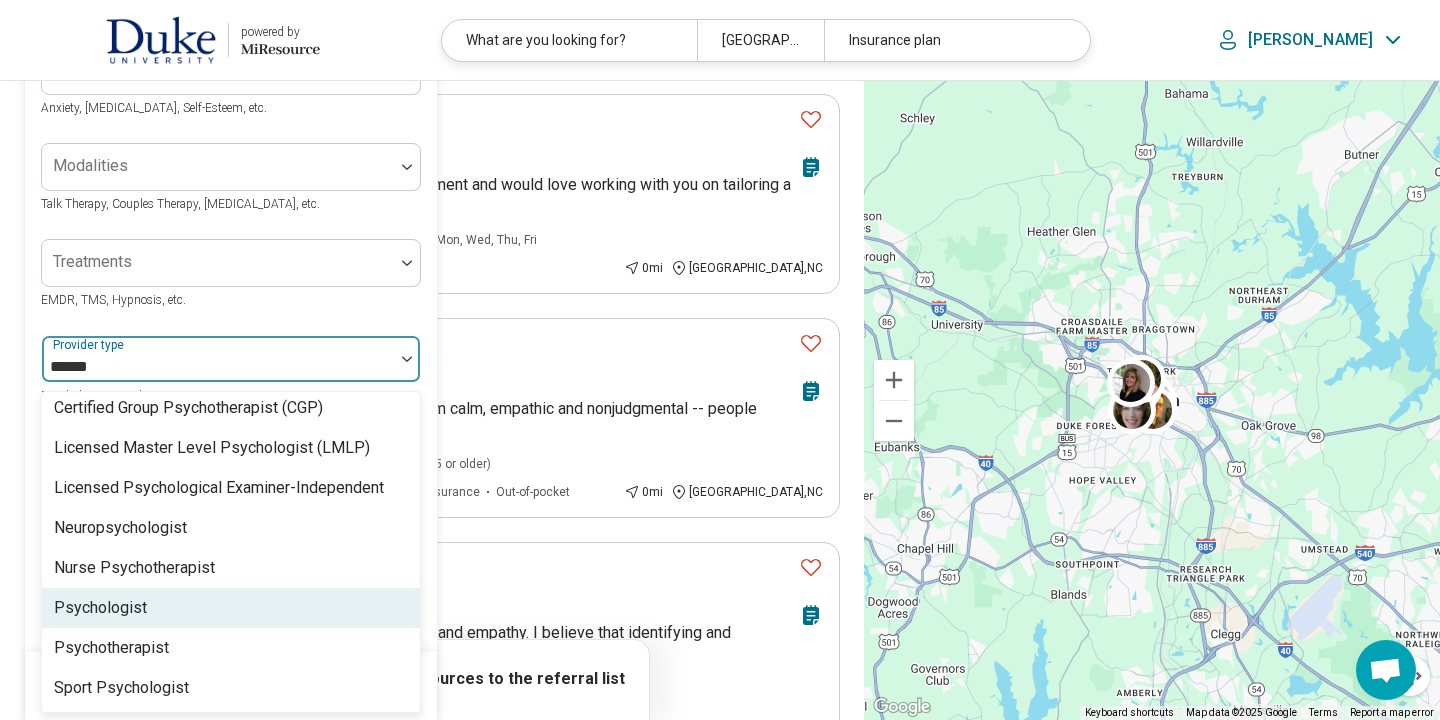 click on "Psychologist" at bounding box center [231, 608] 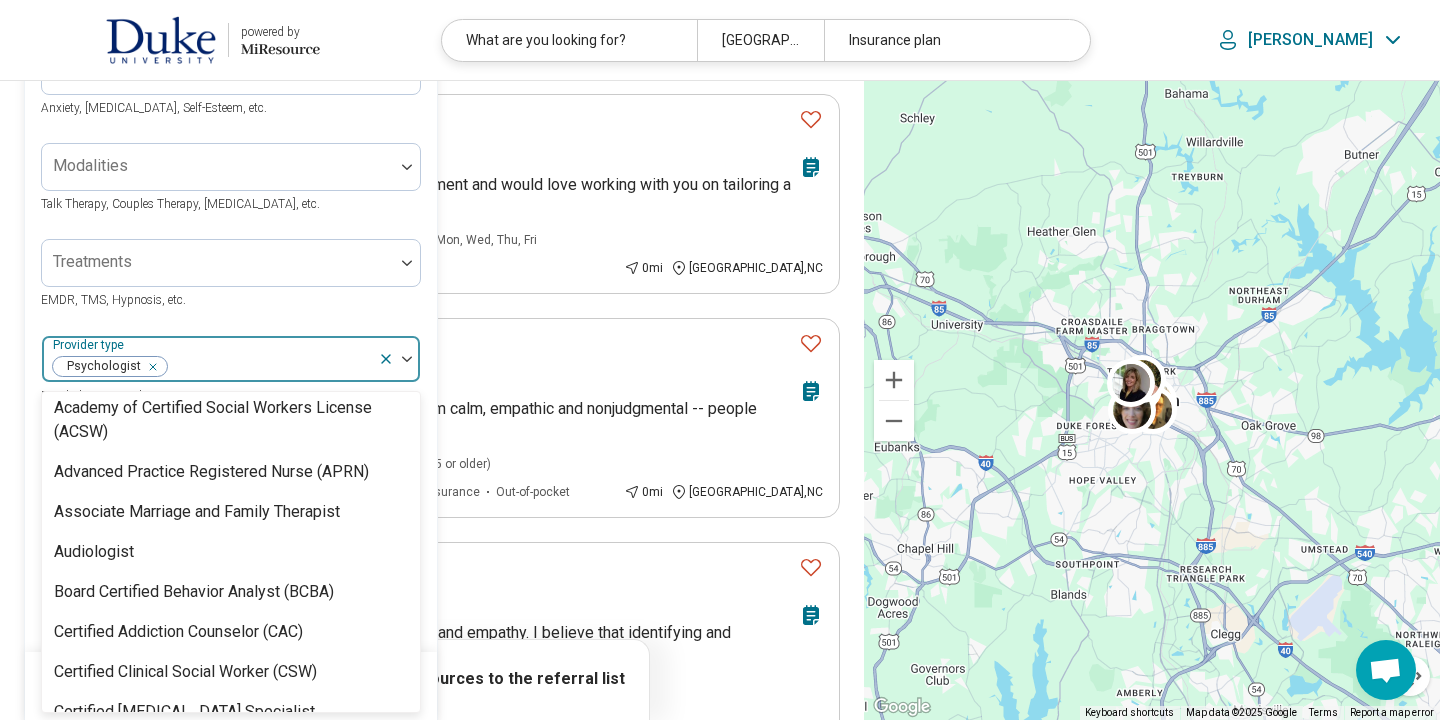 scroll, scrollTop: 352, scrollLeft: 0, axis: vertical 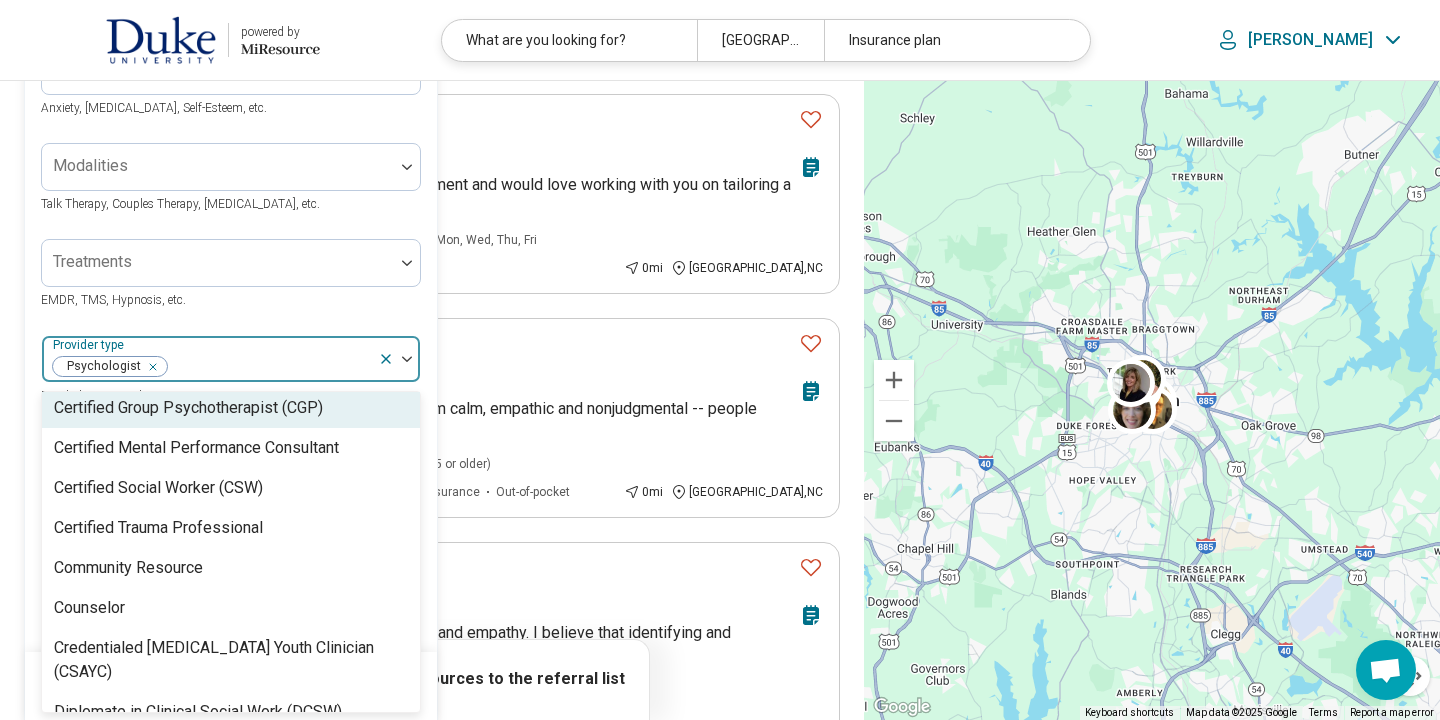 click on "Treatments EMDR, TMS, Hypnosis, etc." at bounding box center (231, 275) 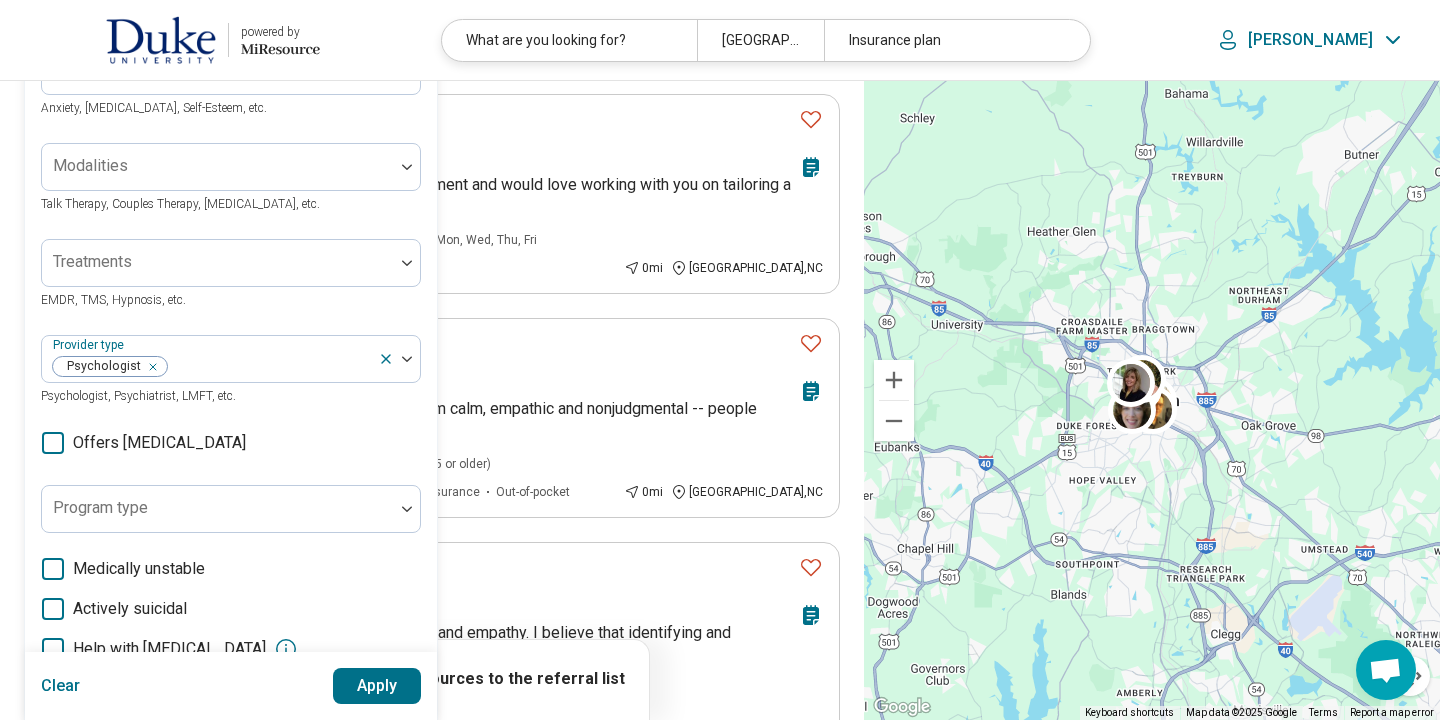 click on "Apply" at bounding box center [377, 686] 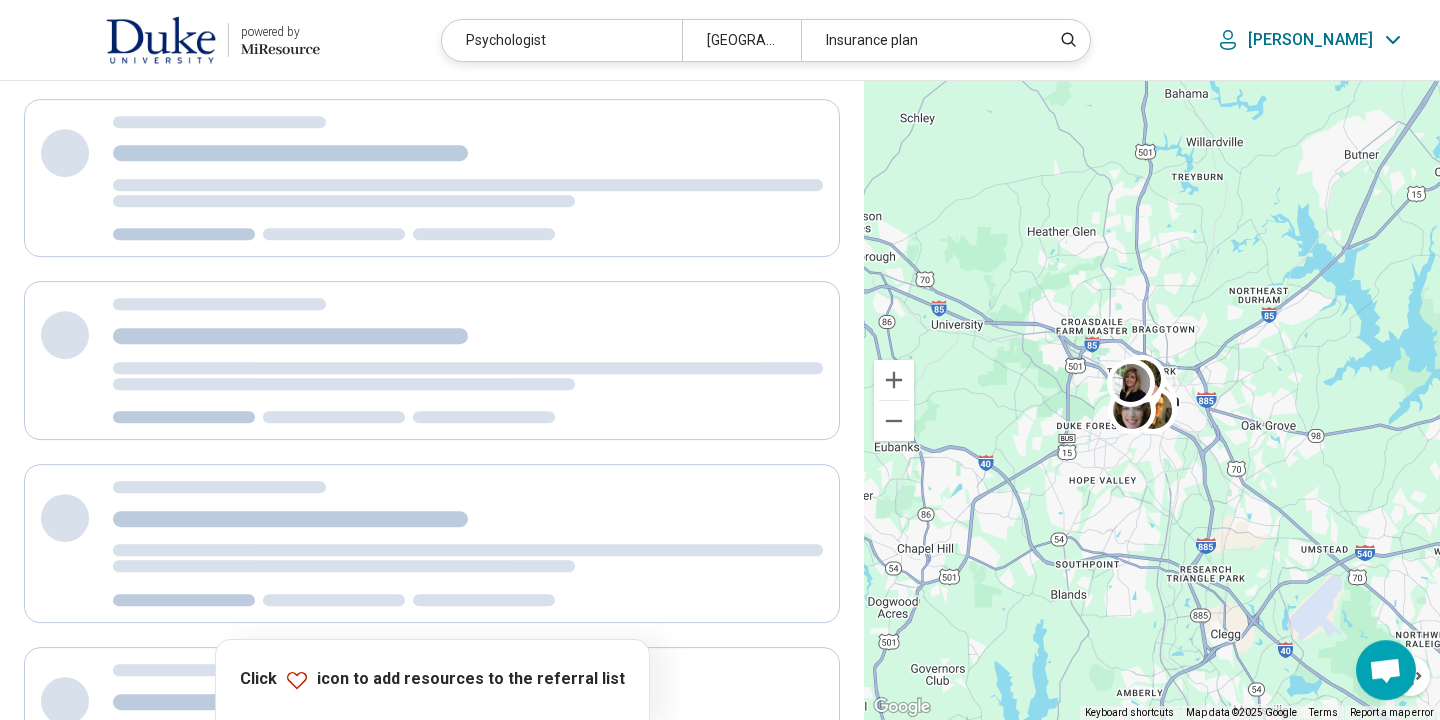 scroll, scrollTop: 169, scrollLeft: 0, axis: vertical 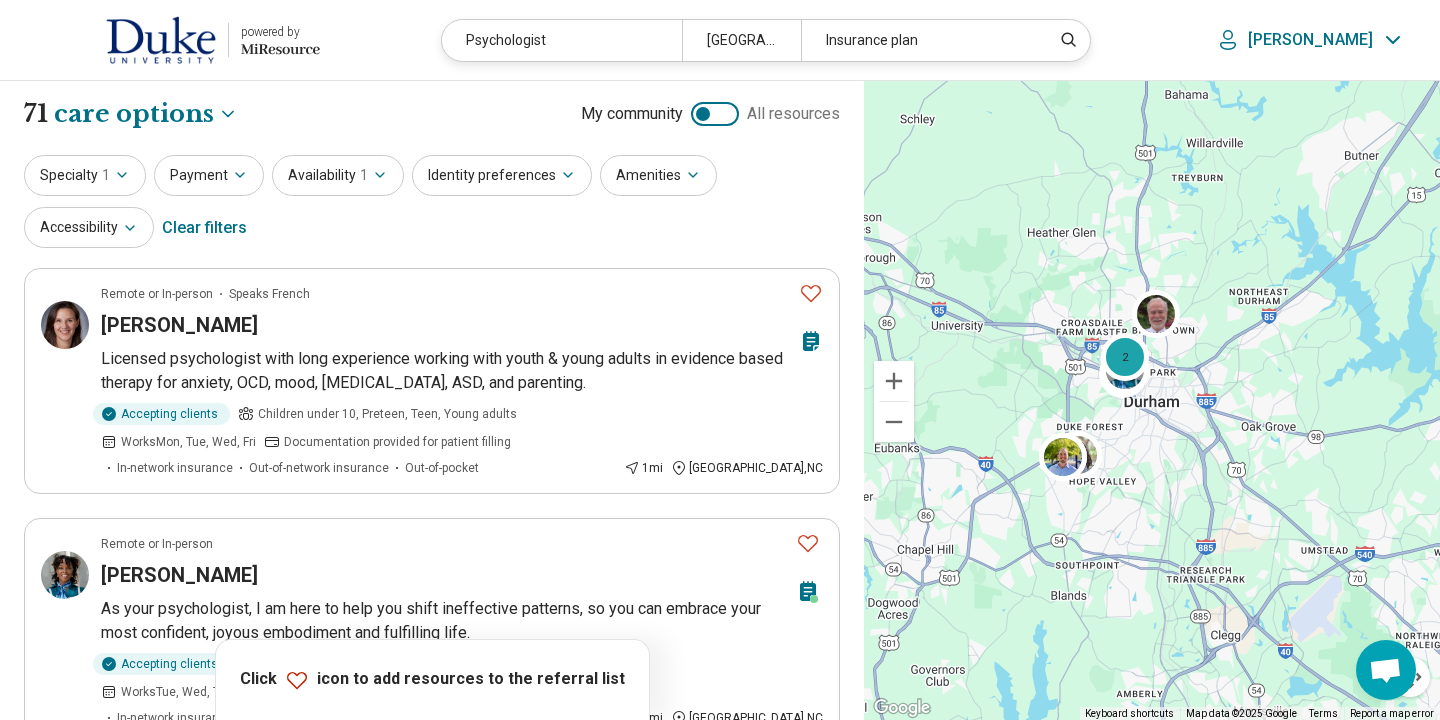 click on "1" at bounding box center (106, 175) 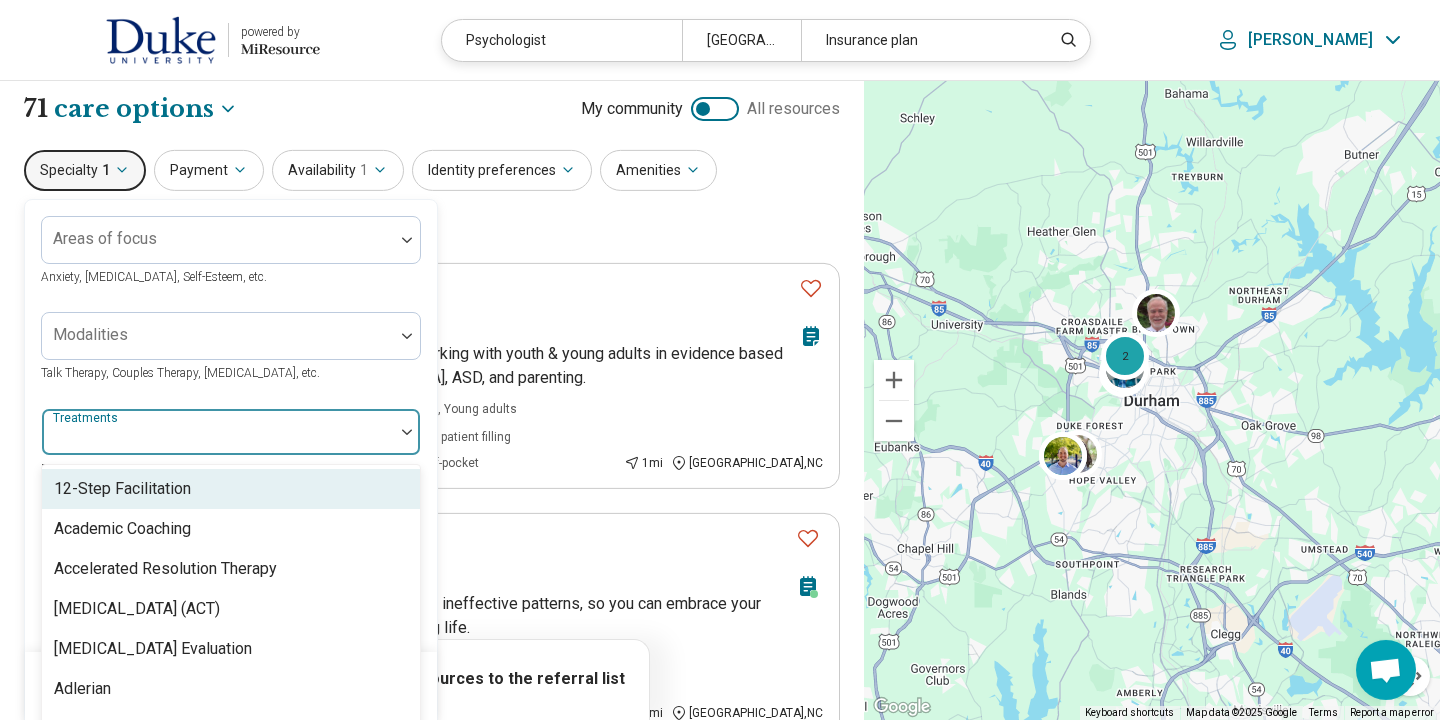 click on "Treatments" at bounding box center [231, 432] 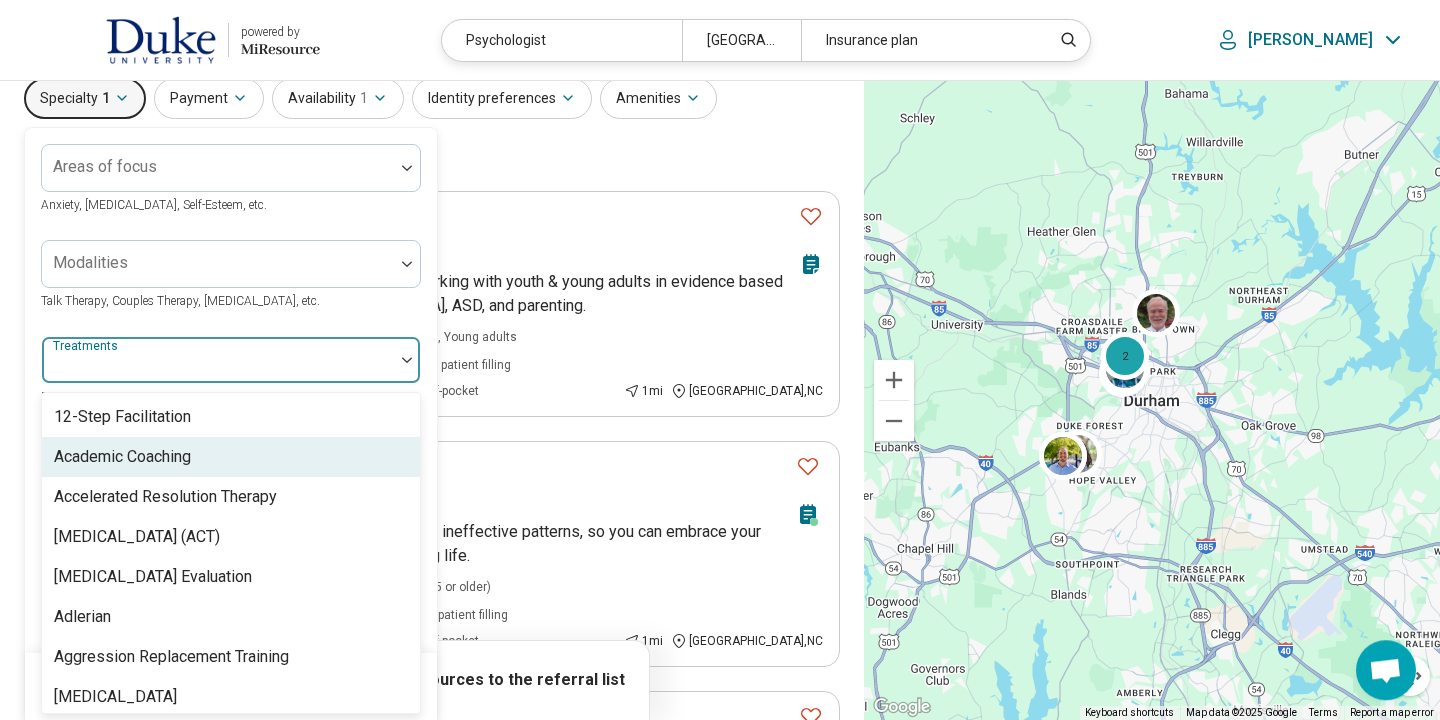 scroll, scrollTop: 78, scrollLeft: 0, axis: vertical 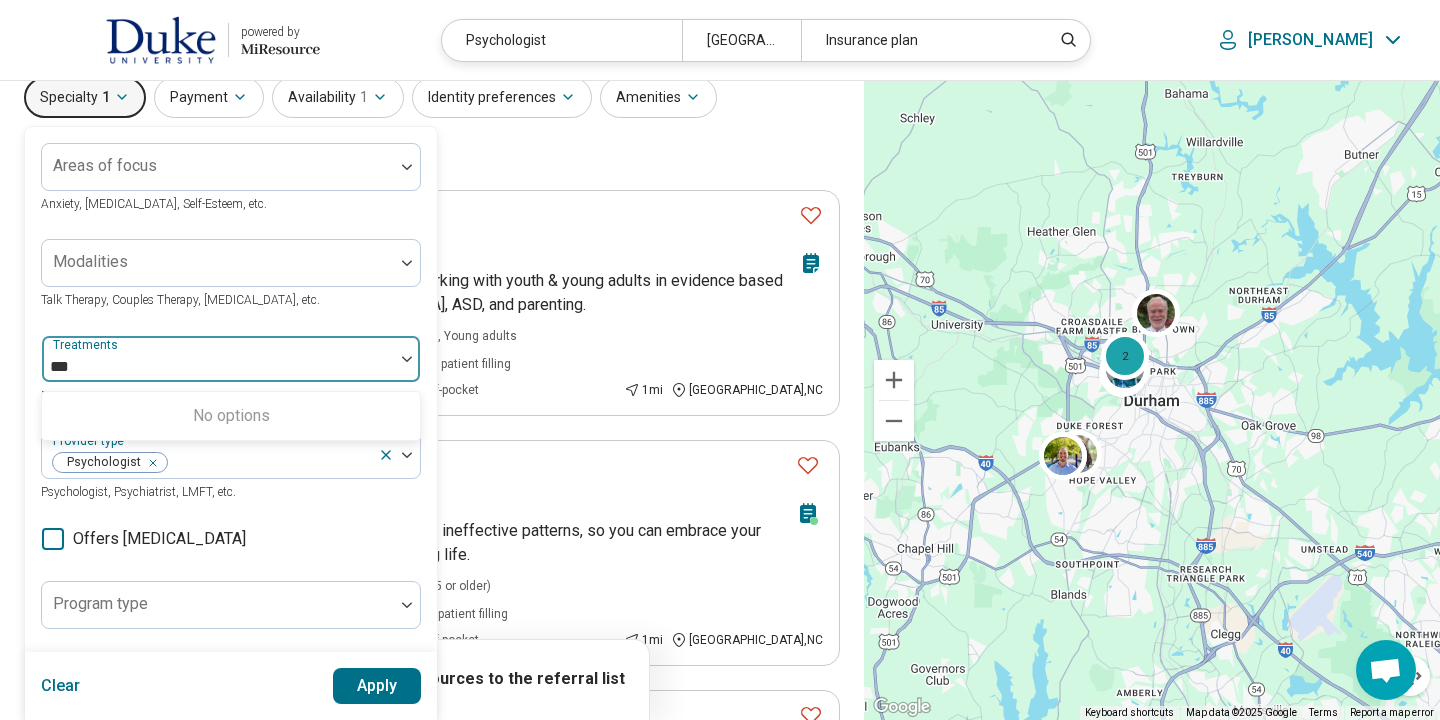 type on "***" 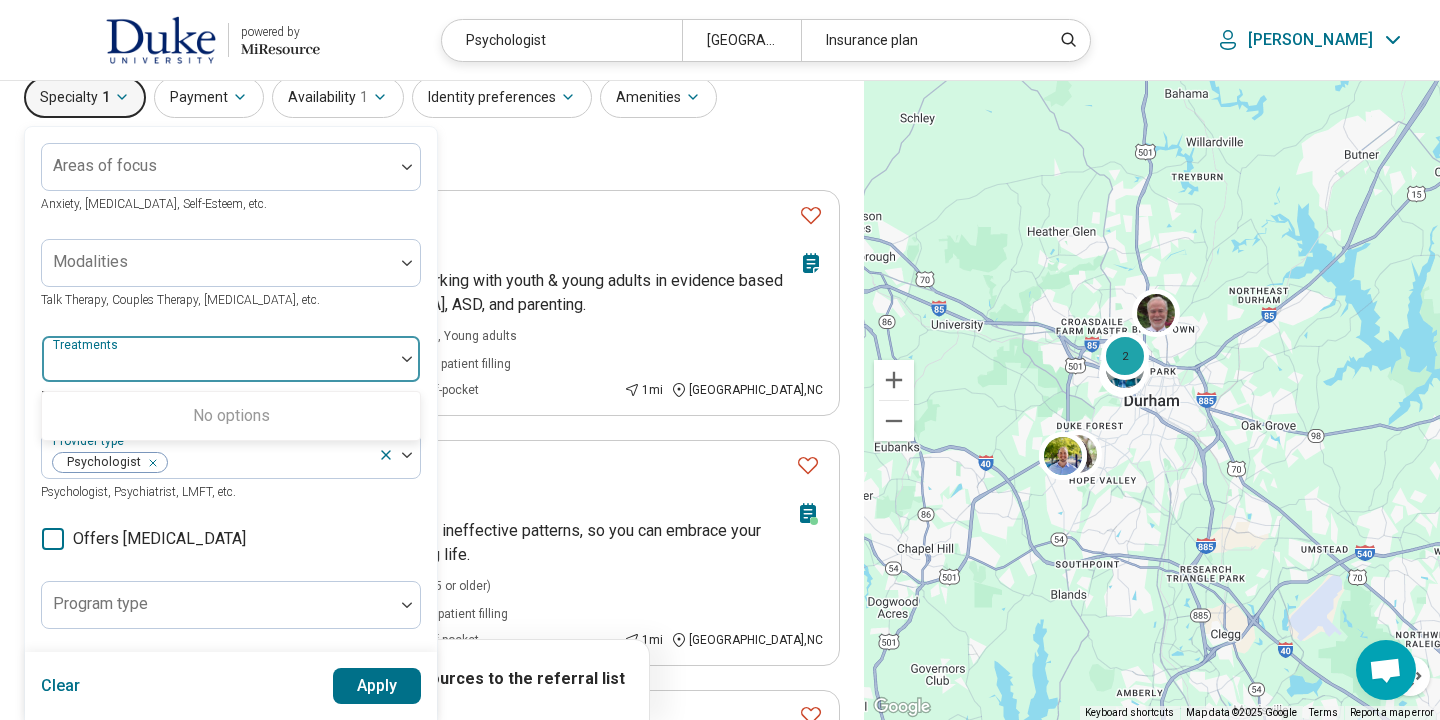click on "Modalities Talk Therapy, Couples Therapy, [MEDICAL_DATA], etc." at bounding box center [231, 275] 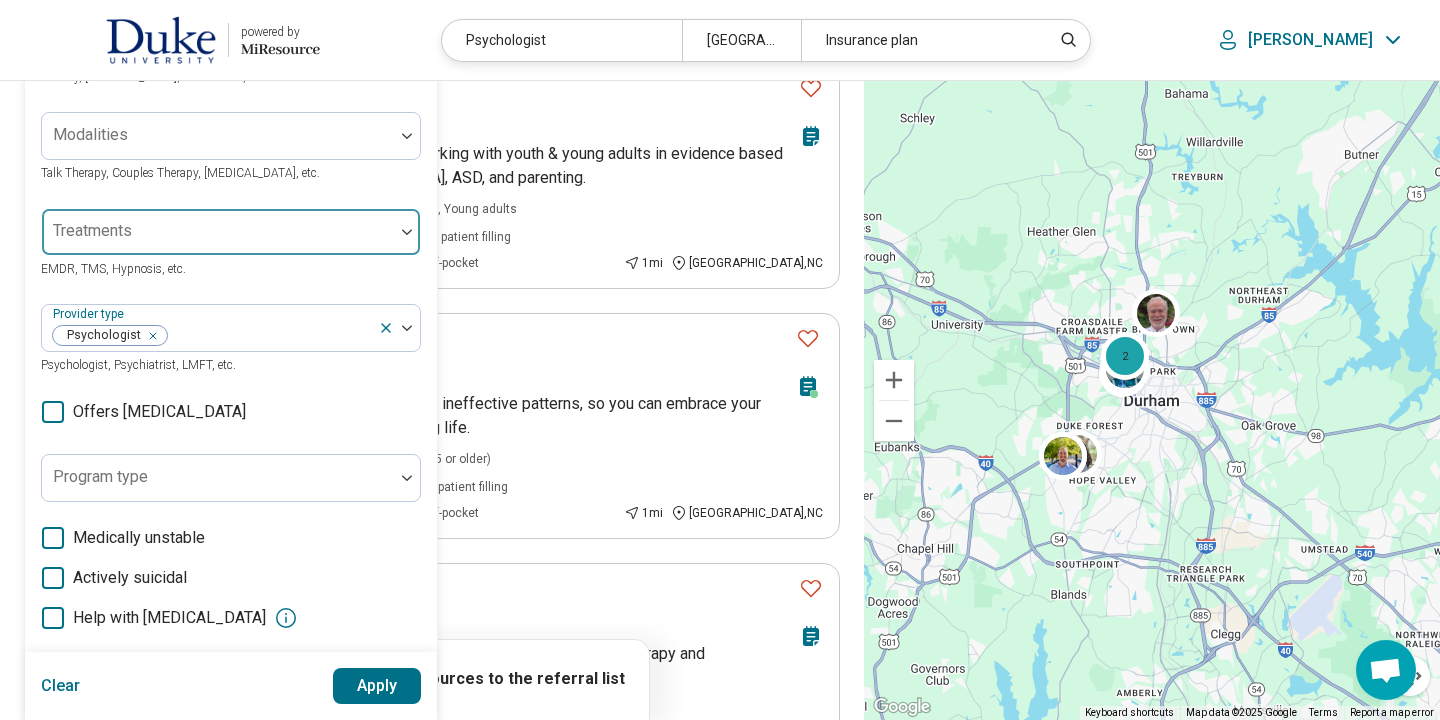 scroll, scrollTop: 203, scrollLeft: 0, axis: vertical 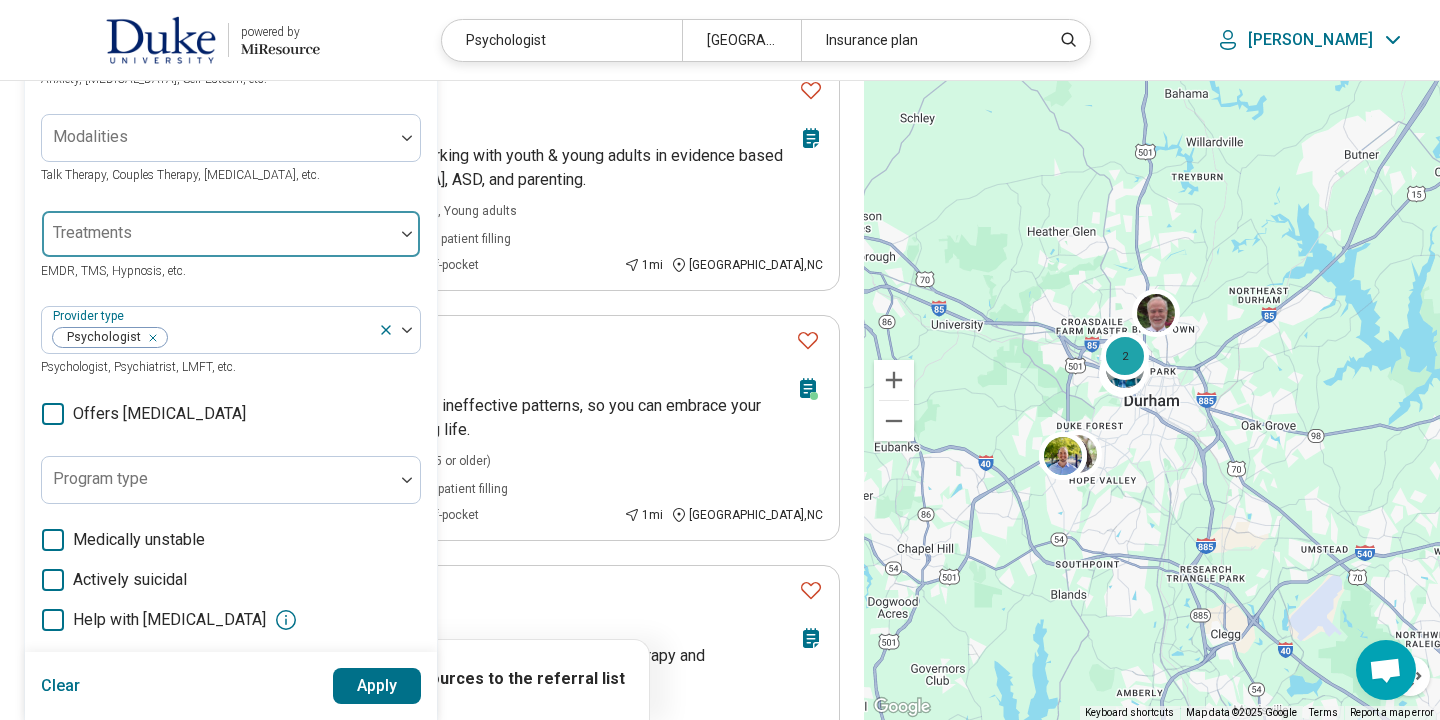 click at bounding box center [218, 242] 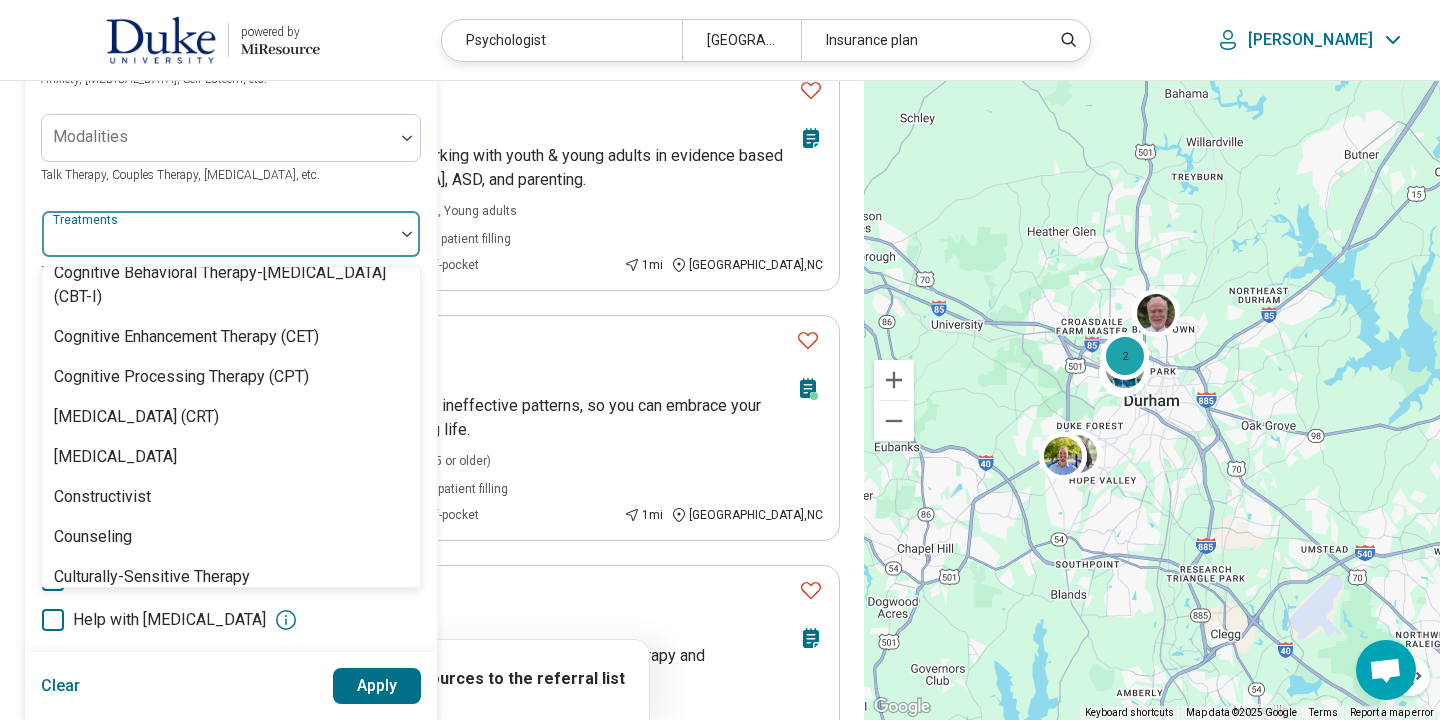 scroll, scrollTop: 960, scrollLeft: 0, axis: vertical 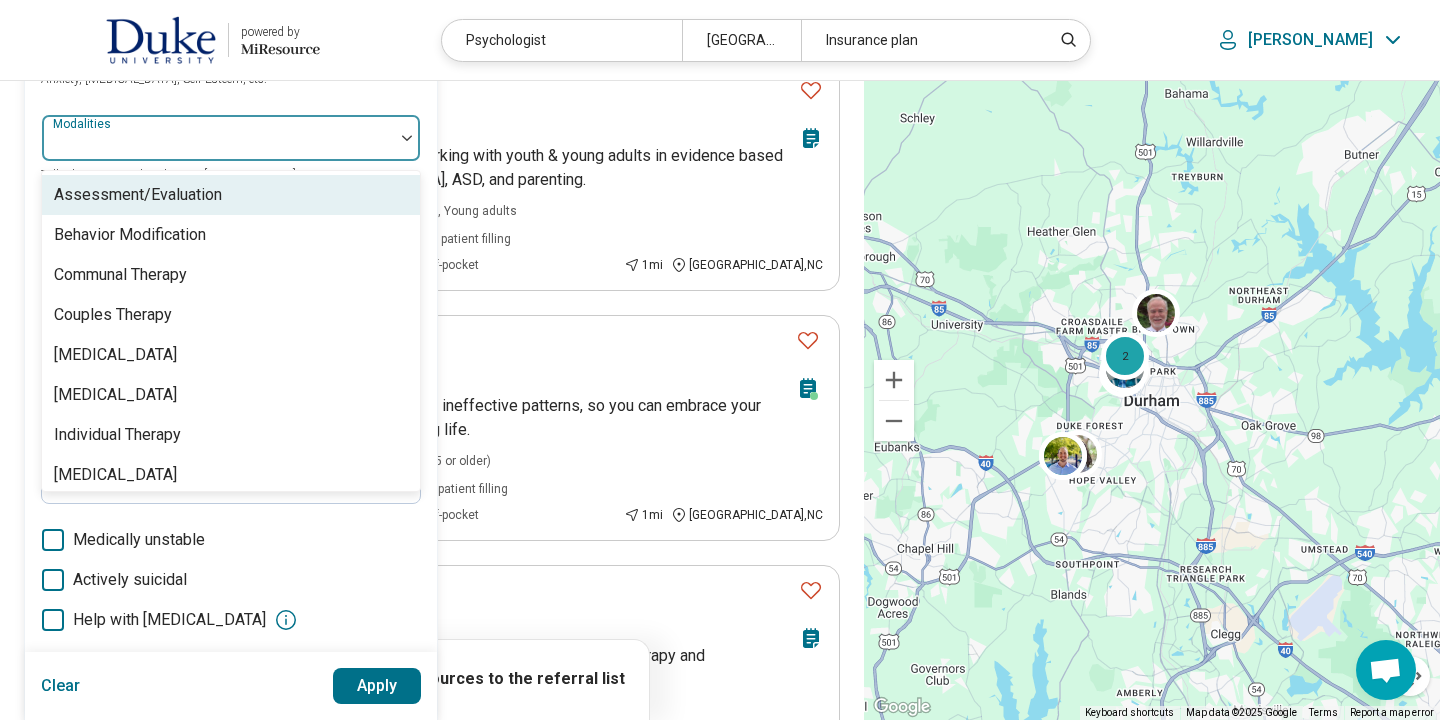 click on "Modalities" at bounding box center (231, 138) 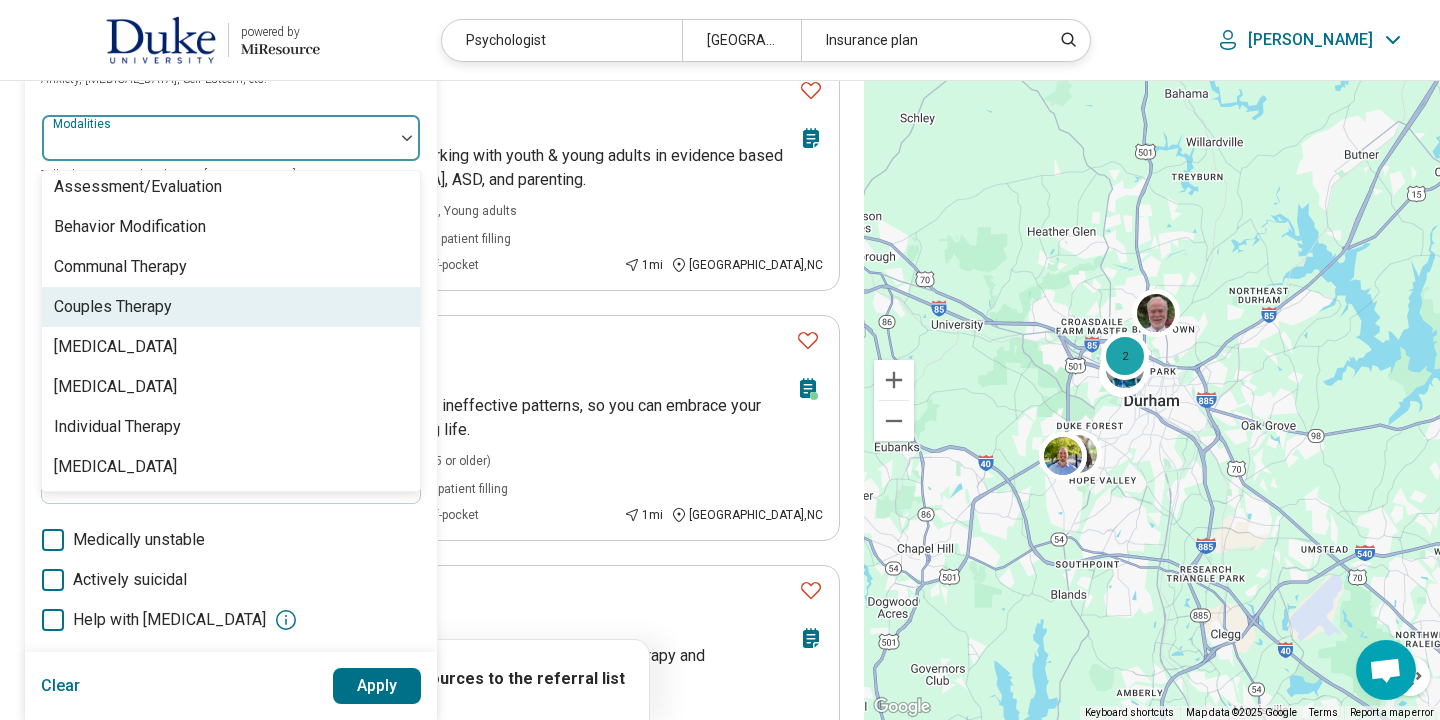 scroll, scrollTop: 0, scrollLeft: 0, axis: both 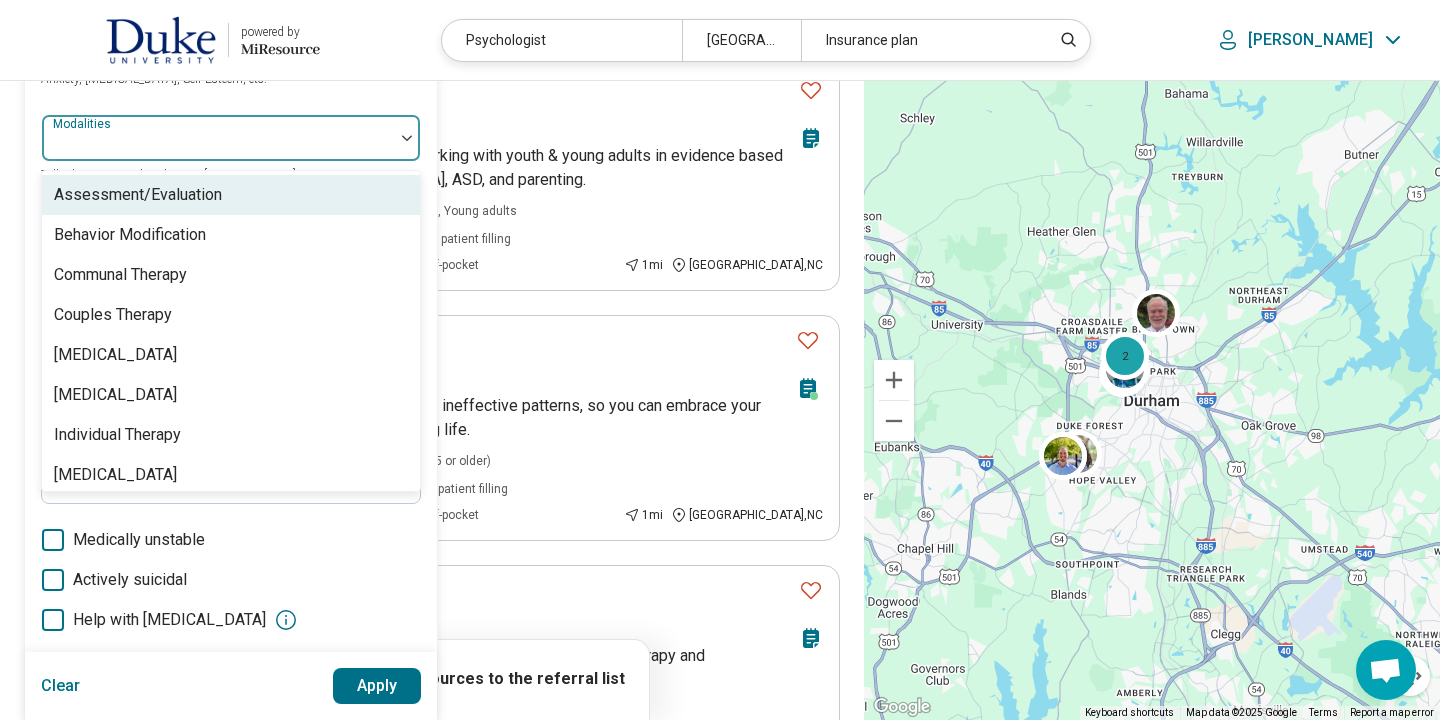 click on "Assessment/Evaluation" at bounding box center [231, 195] 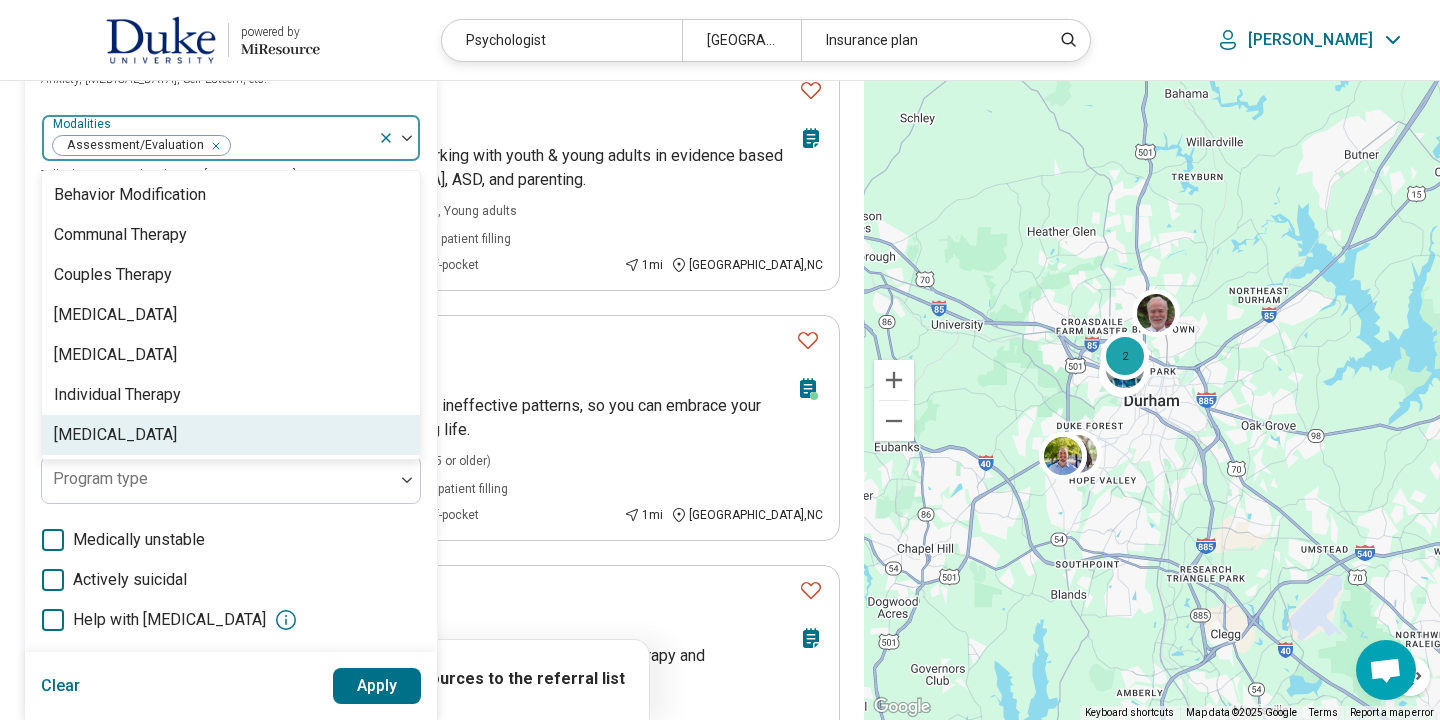 click on "Apply" at bounding box center (377, 686) 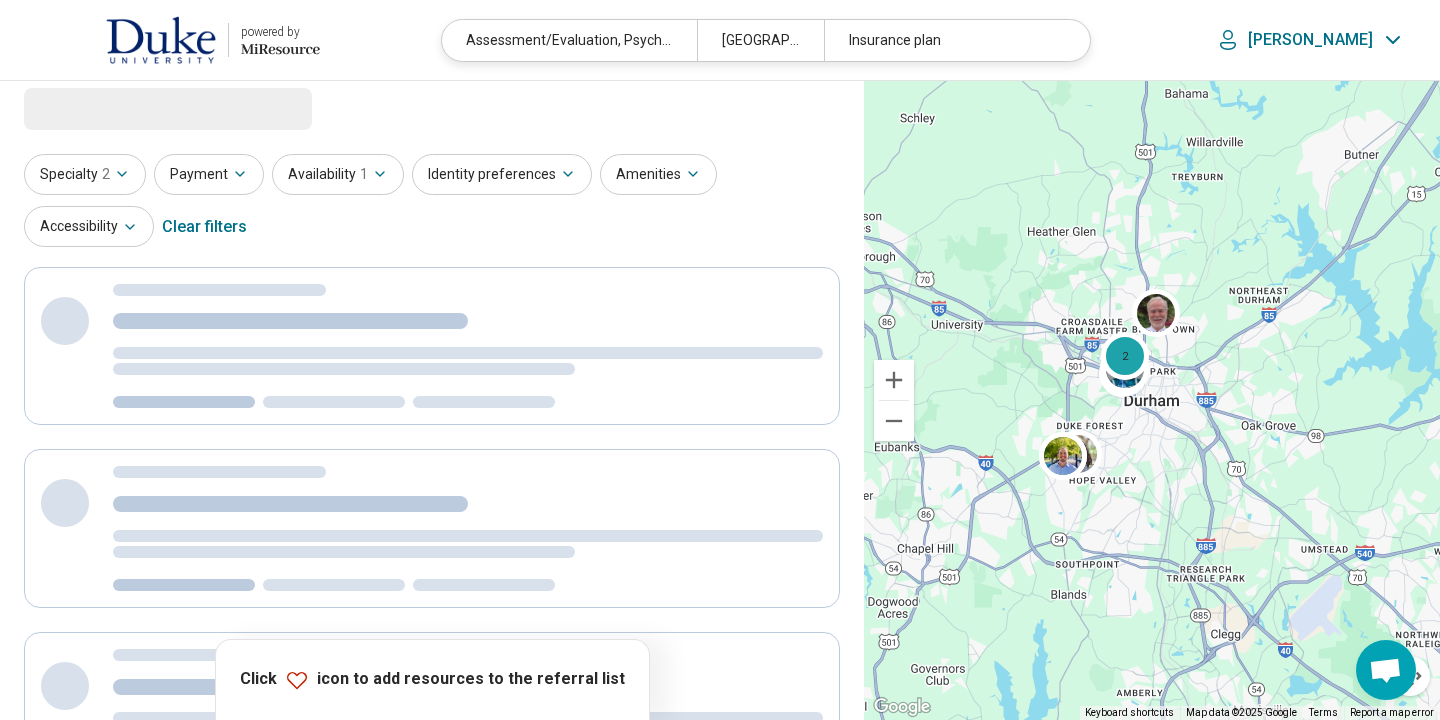 scroll, scrollTop: 2, scrollLeft: 0, axis: vertical 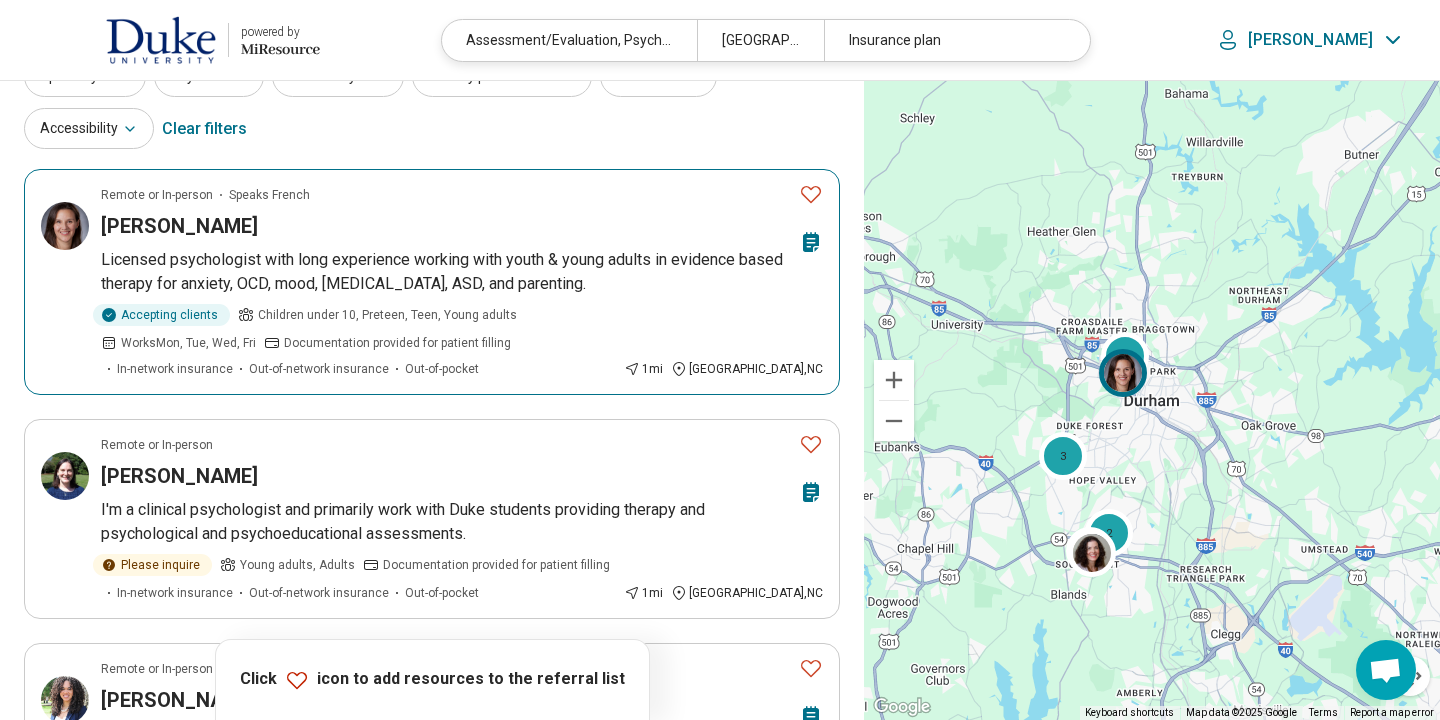 click 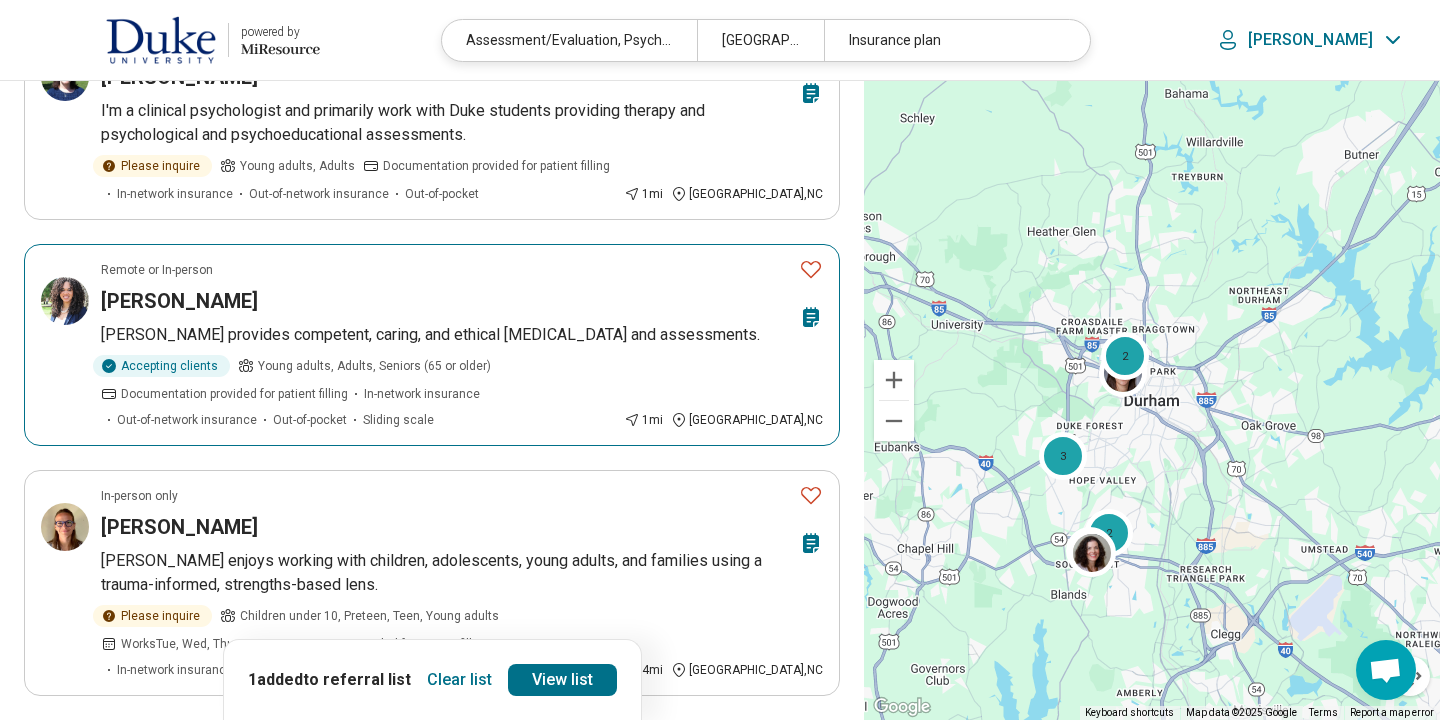 scroll, scrollTop: 501, scrollLeft: 0, axis: vertical 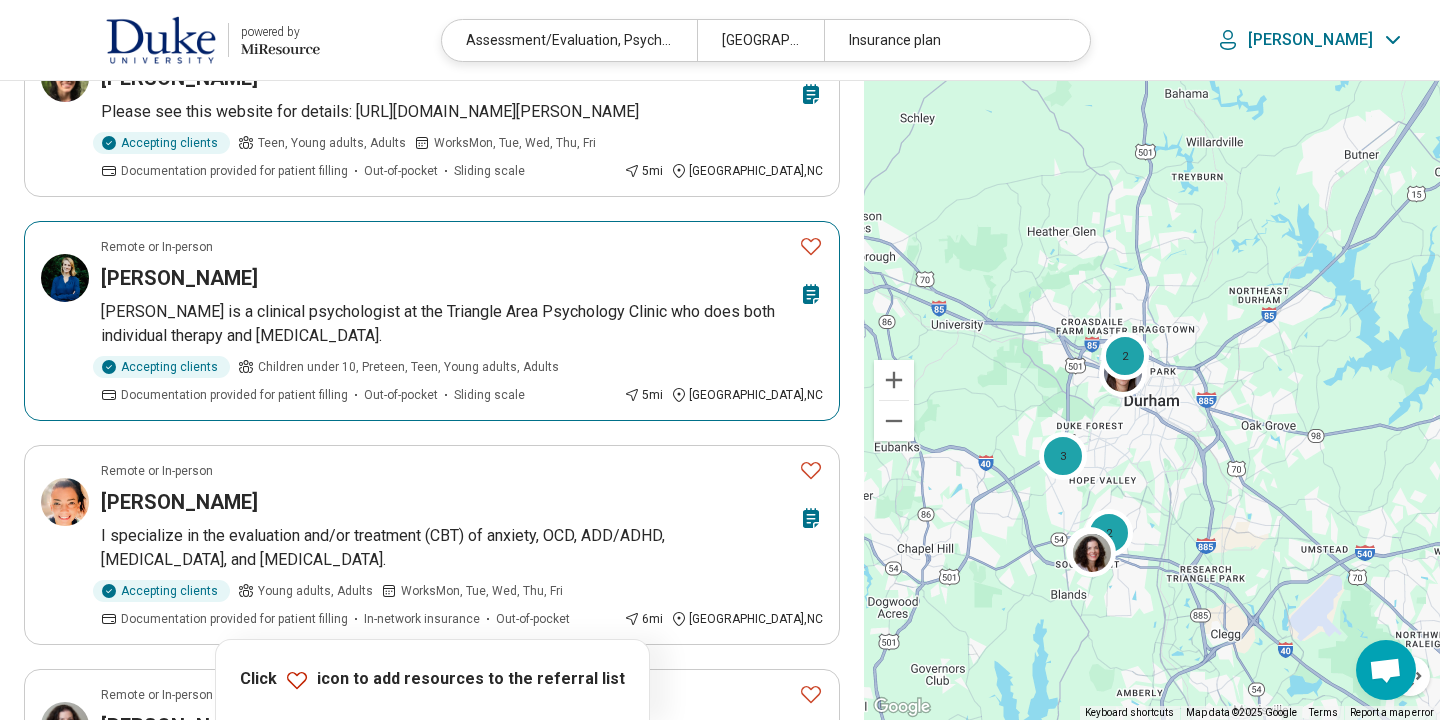 click 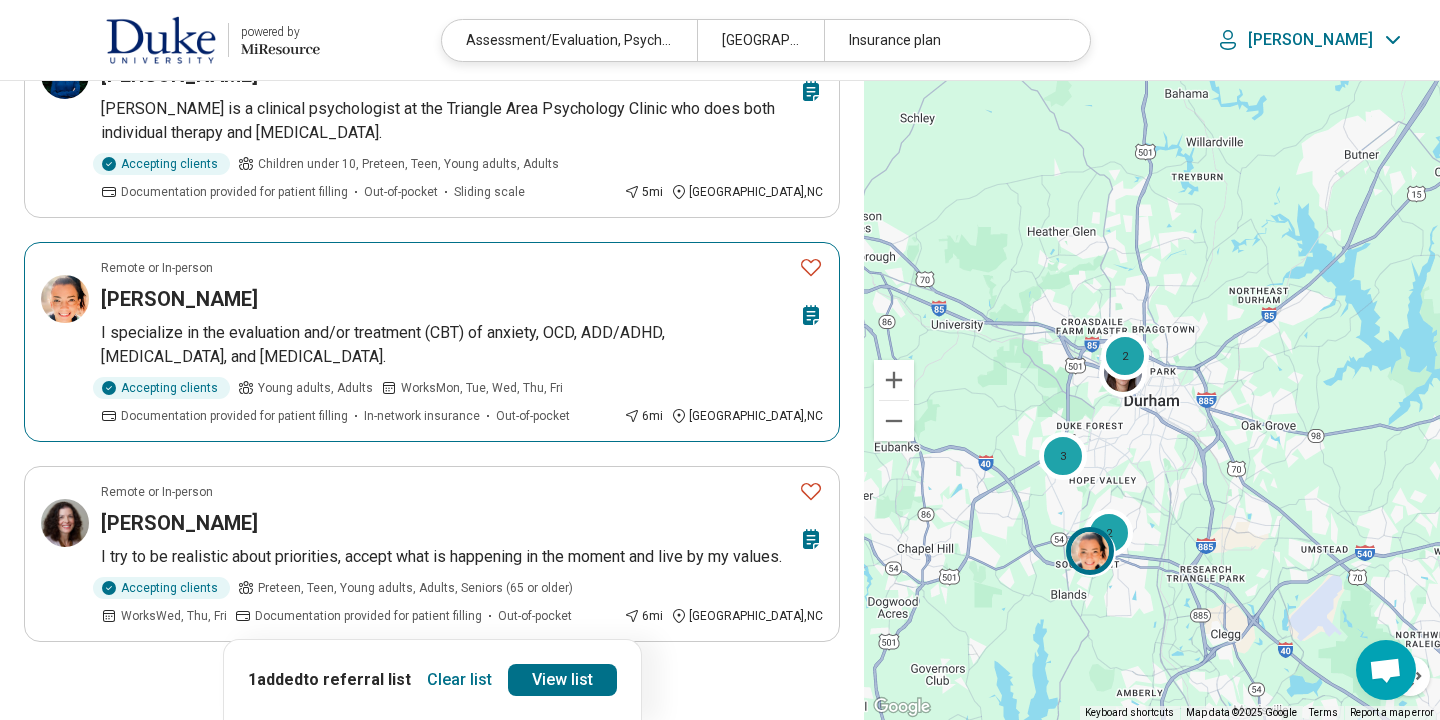 scroll, scrollTop: 1878, scrollLeft: 0, axis: vertical 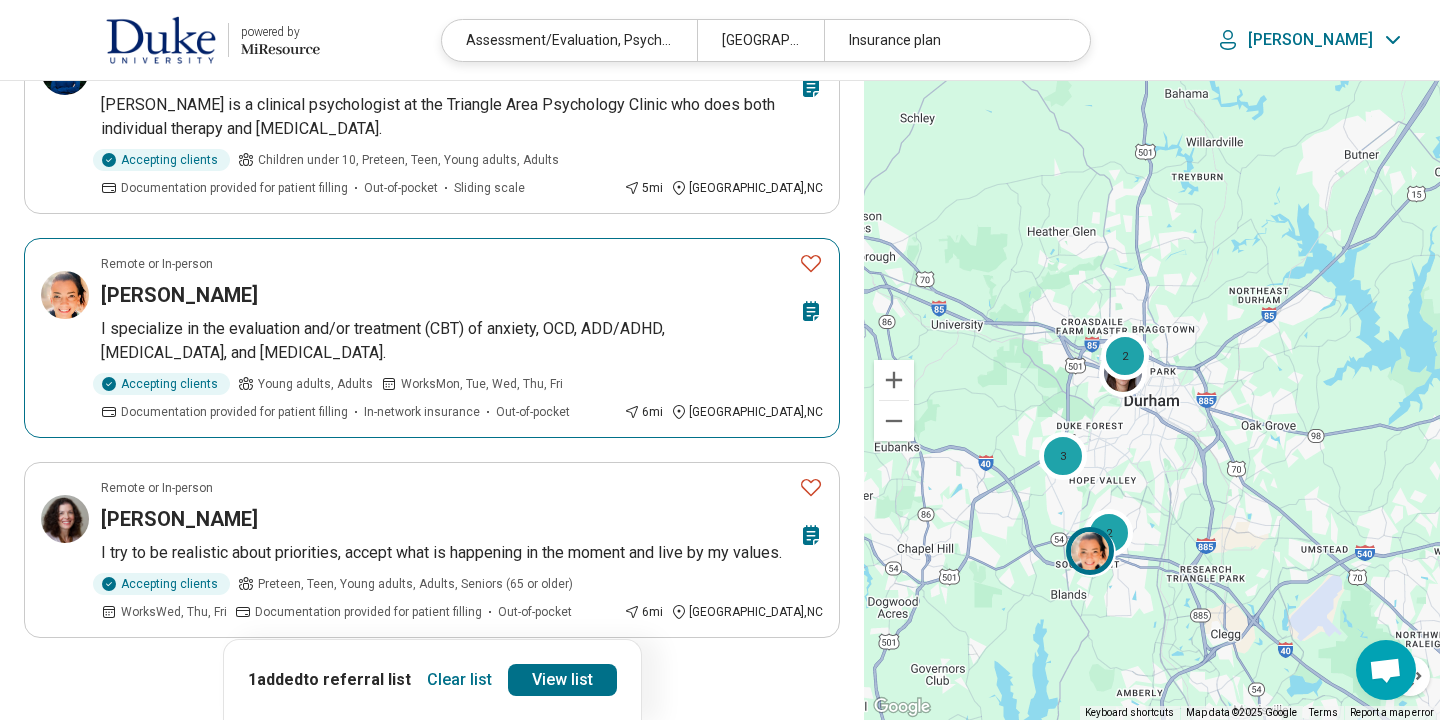 click 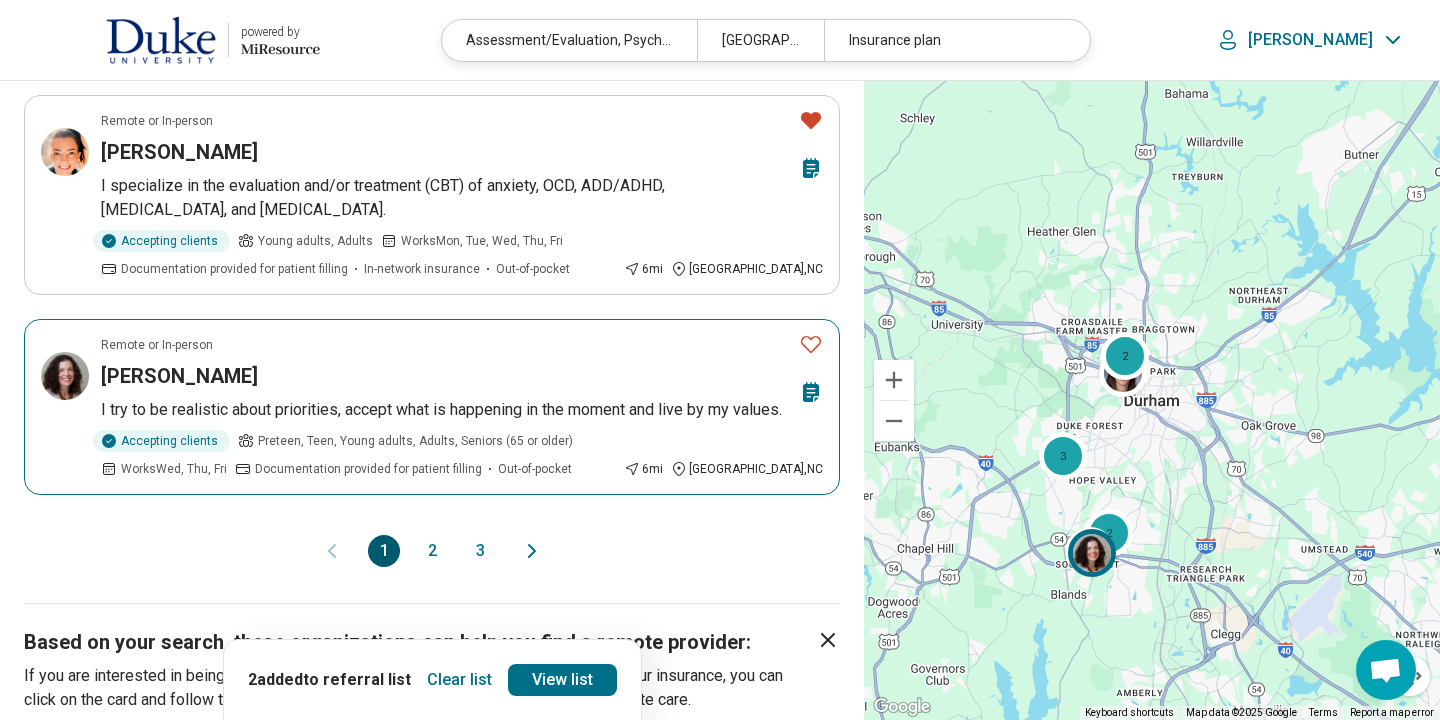 scroll, scrollTop: 2023, scrollLeft: 0, axis: vertical 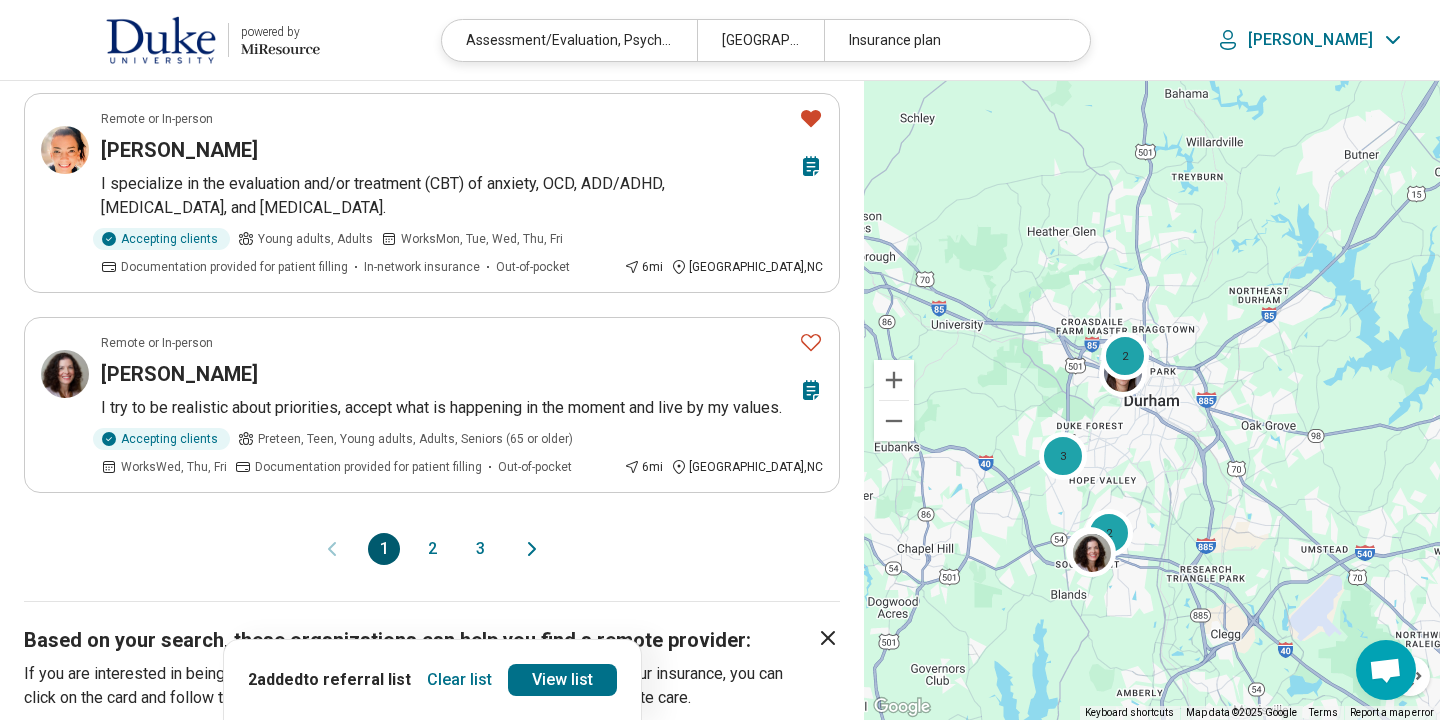 click on "2" at bounding box center [432, 549] 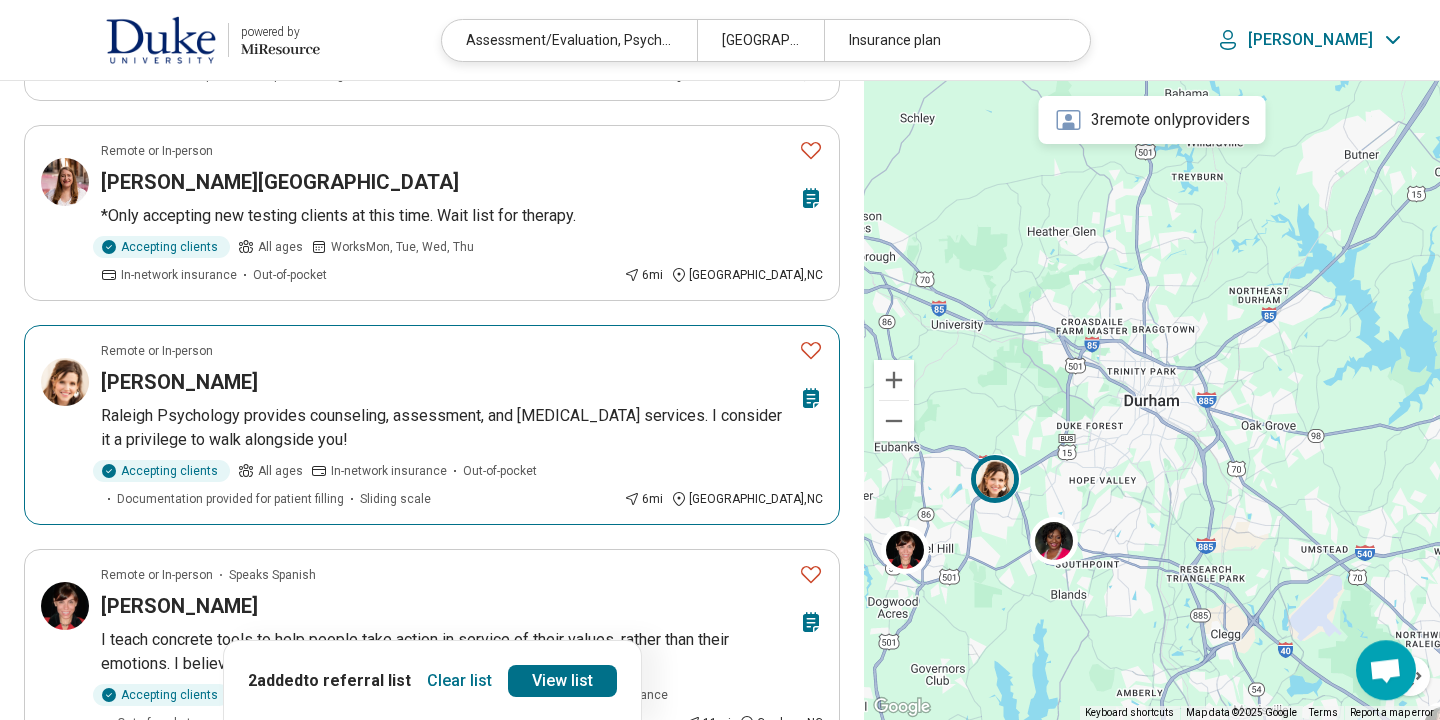scroll, scrollTop: 394, scrollLeft: 0, axis: vertical 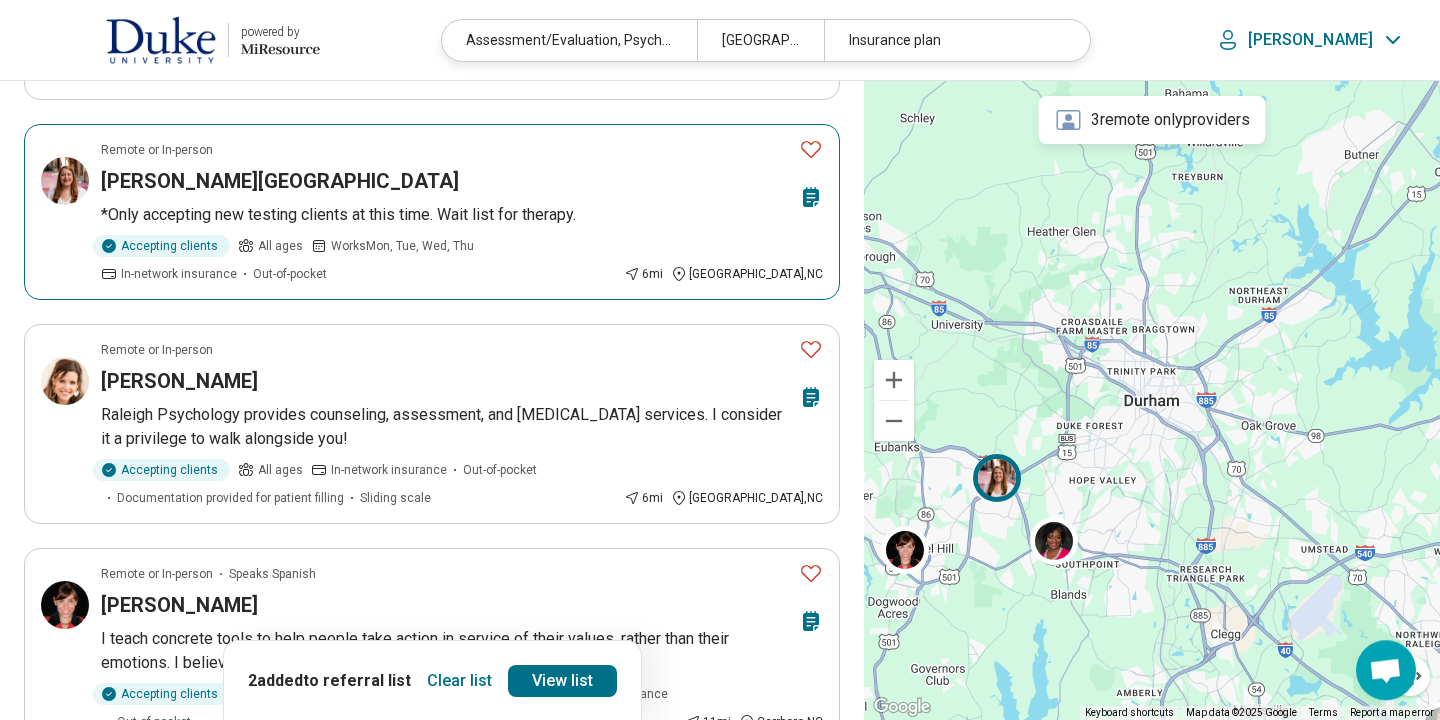 click 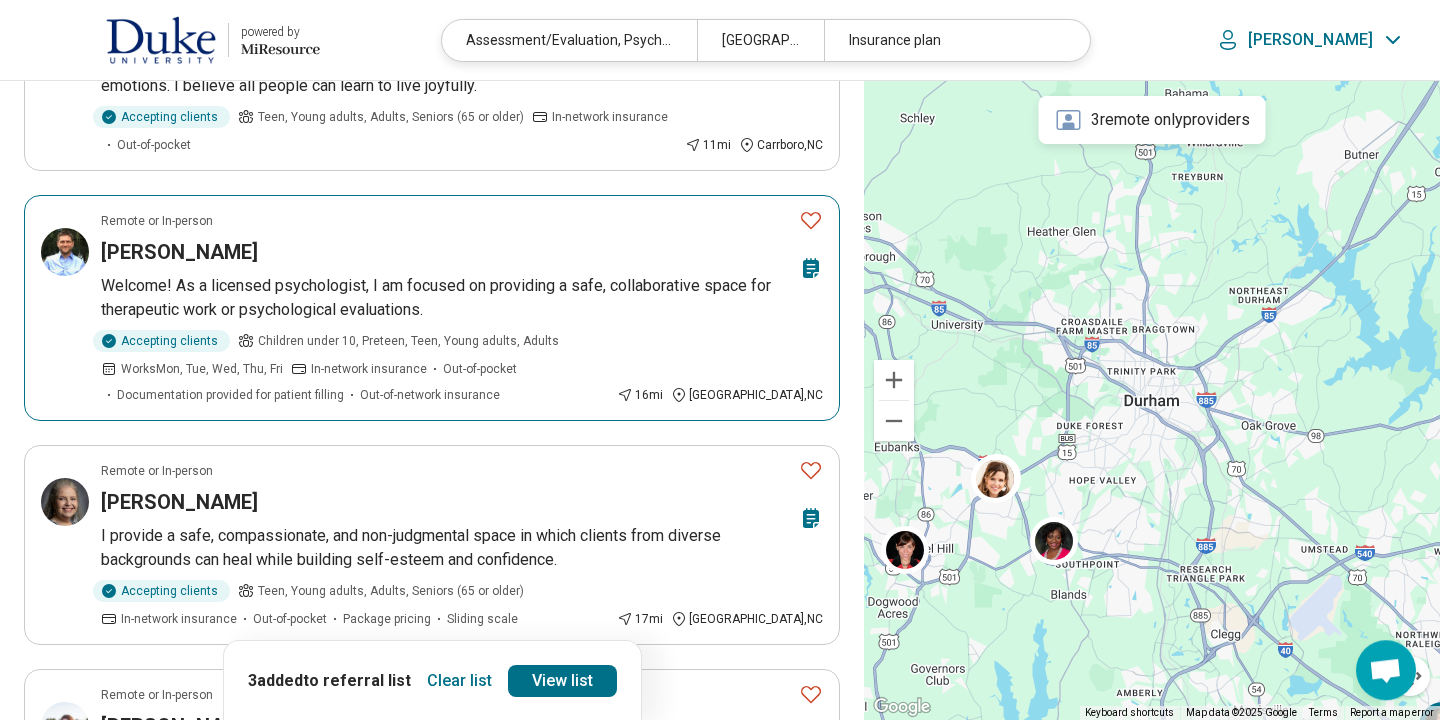 scroll, scrollTop: 973, scrollLeft: 0, axis: vertical 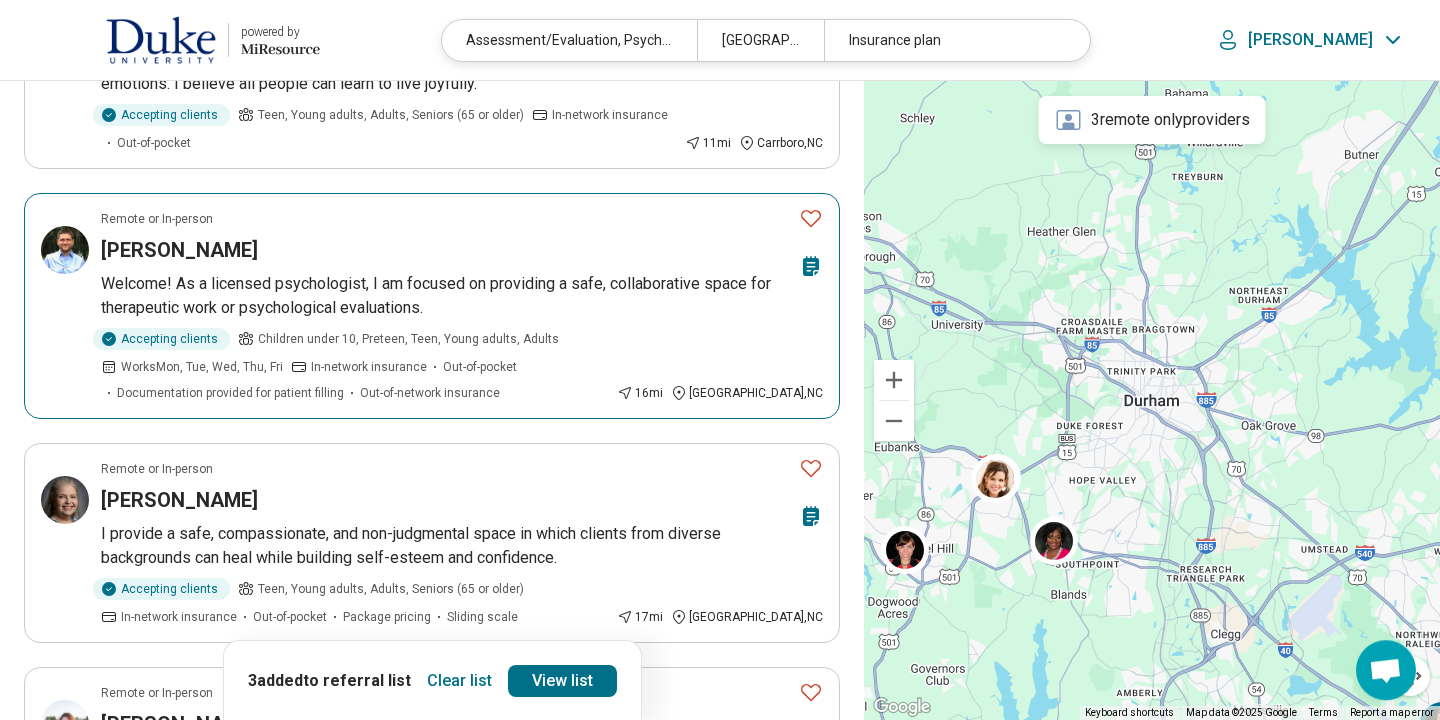 click 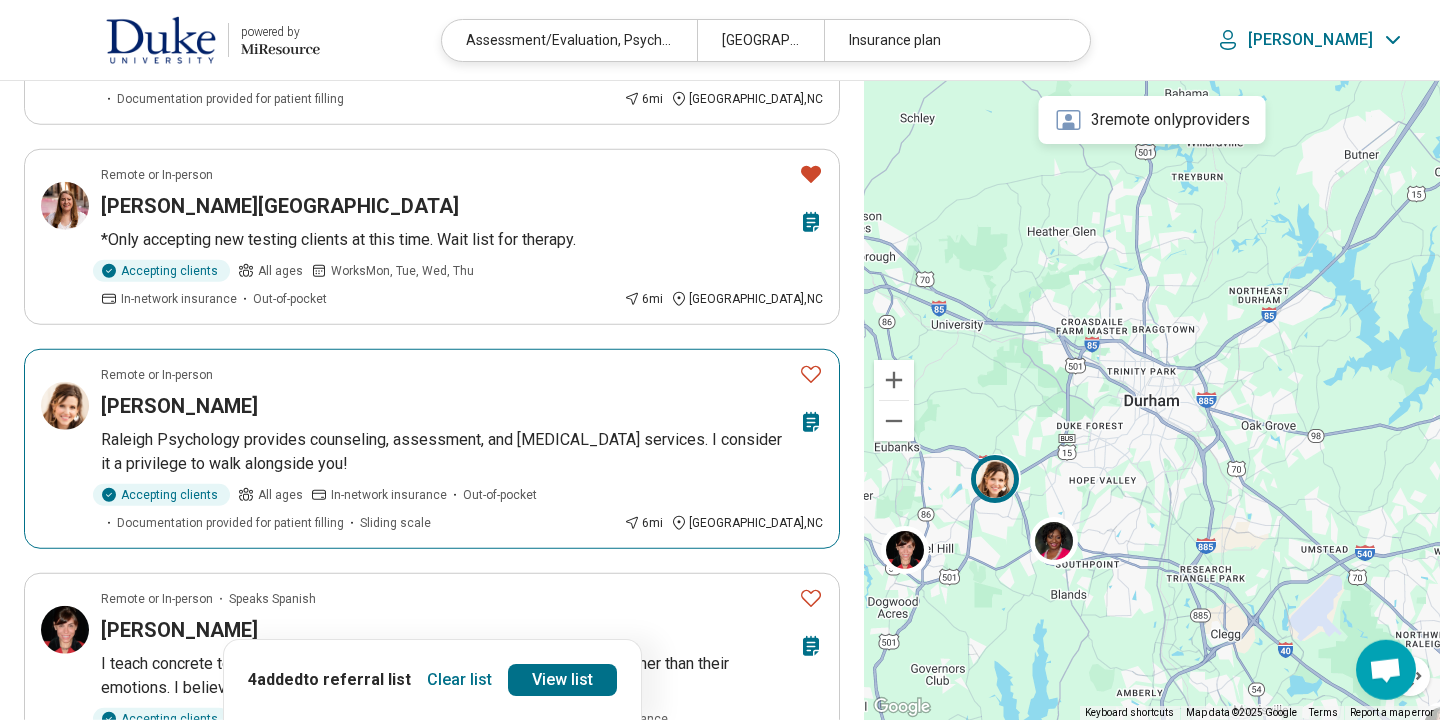 scroll, scrollTop: 361, scrollLeft: 0, axis: vertical 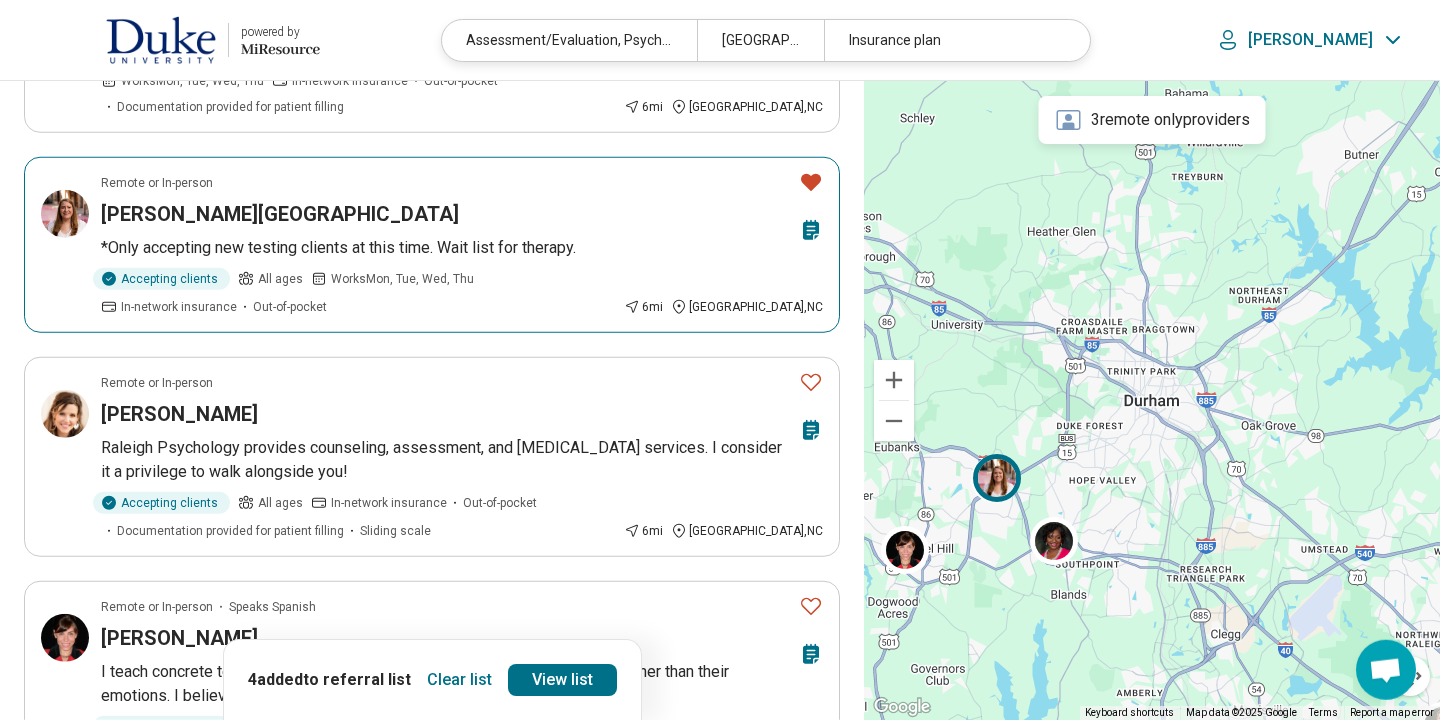 click on "Accepting clients All ages Works  Mon, Tue, Wed, Thu In-network insurance Out-of-pocket" at bounding box center (358, 292) 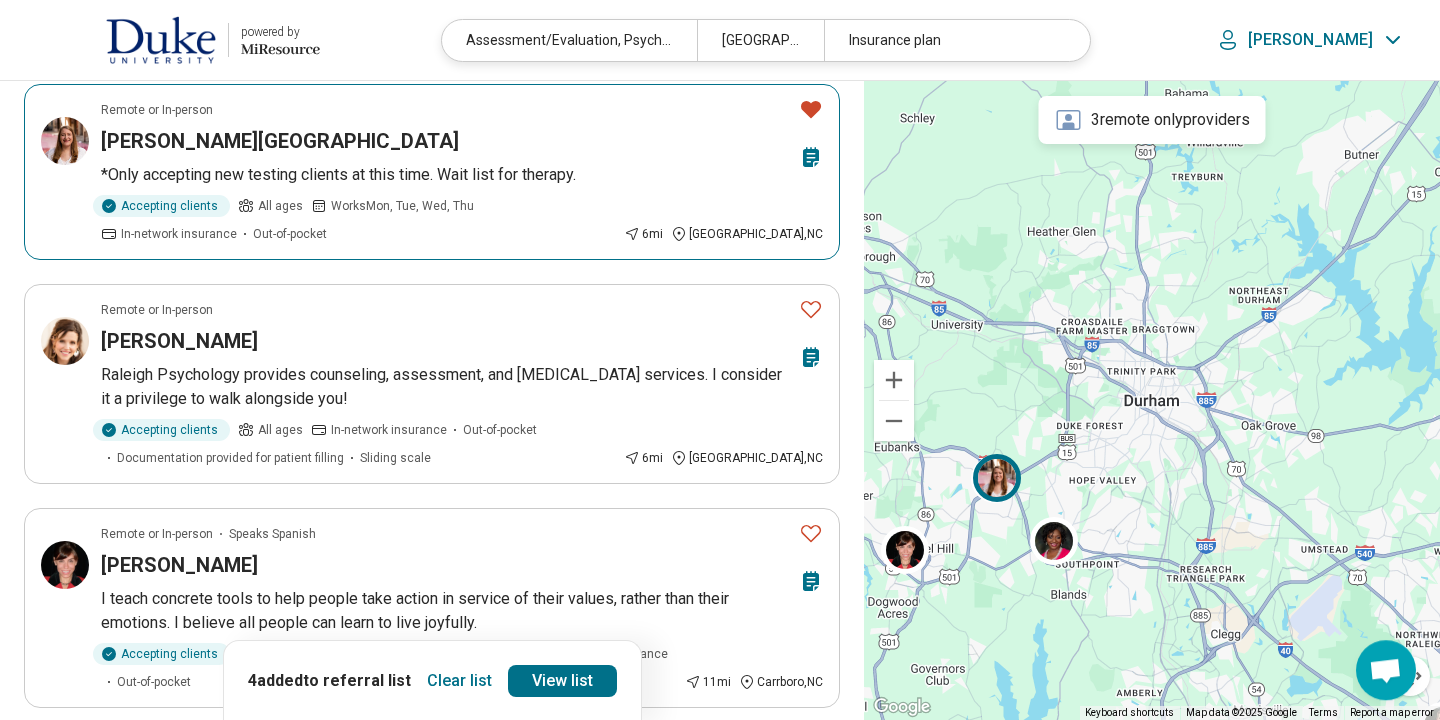 scroll, scrollTop: 463, scrollLeft: 0, axis: vertical 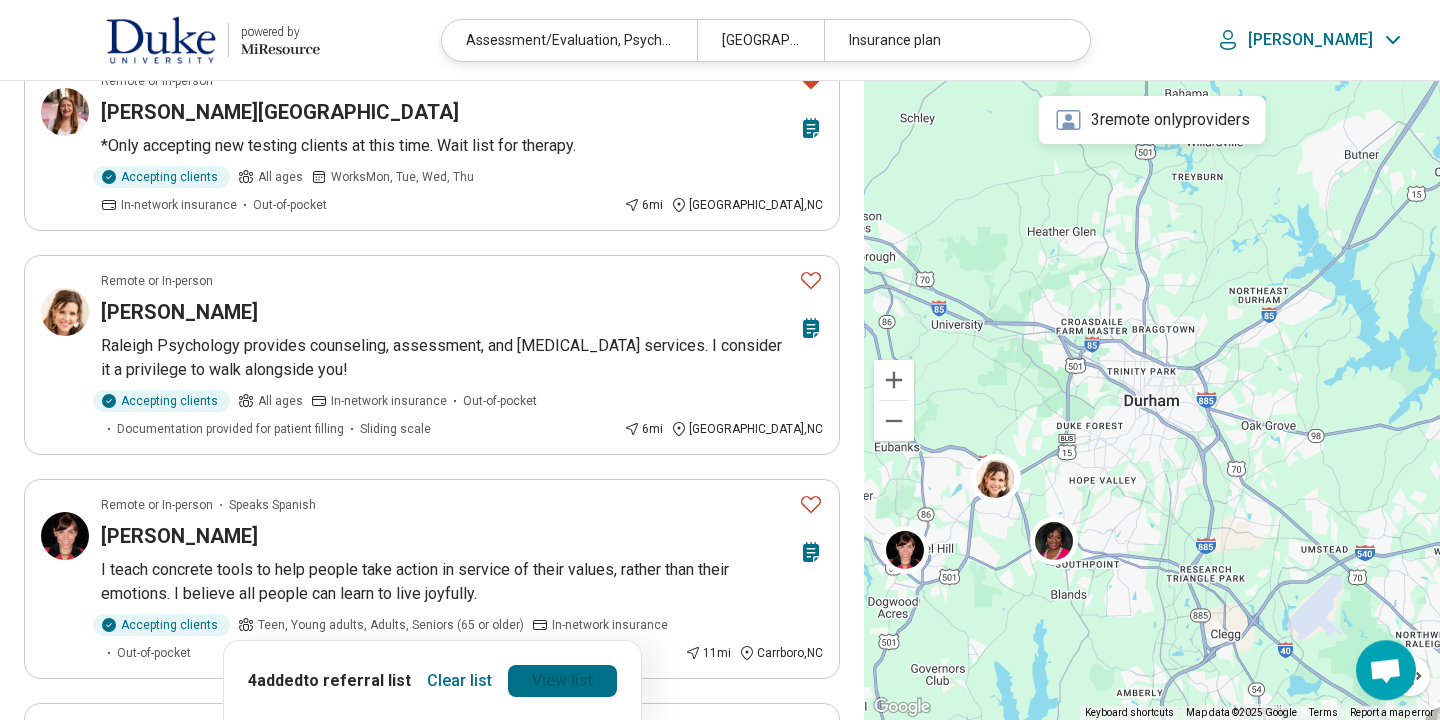 click on "View list" at bounding box center [562, 680] 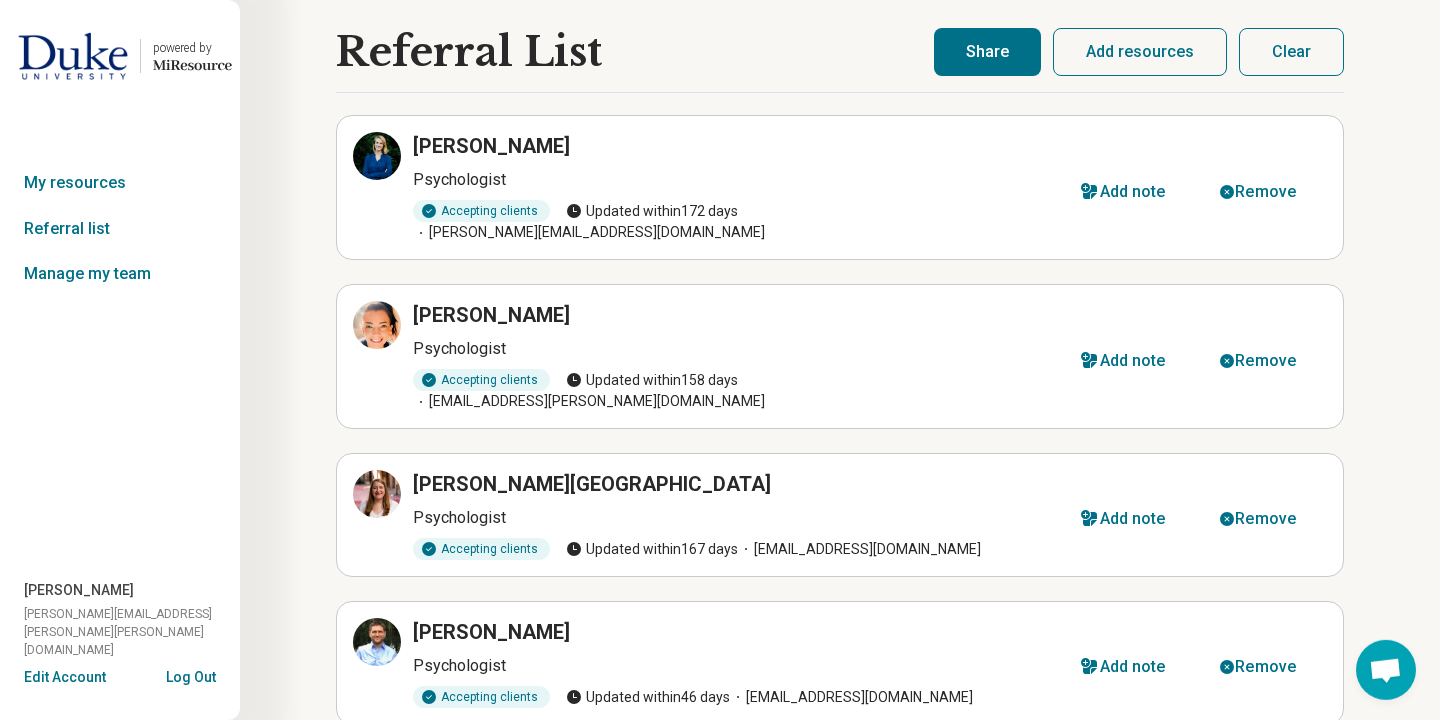 scroll, scrollTop: 0, scrollLeft: 0, axis: both 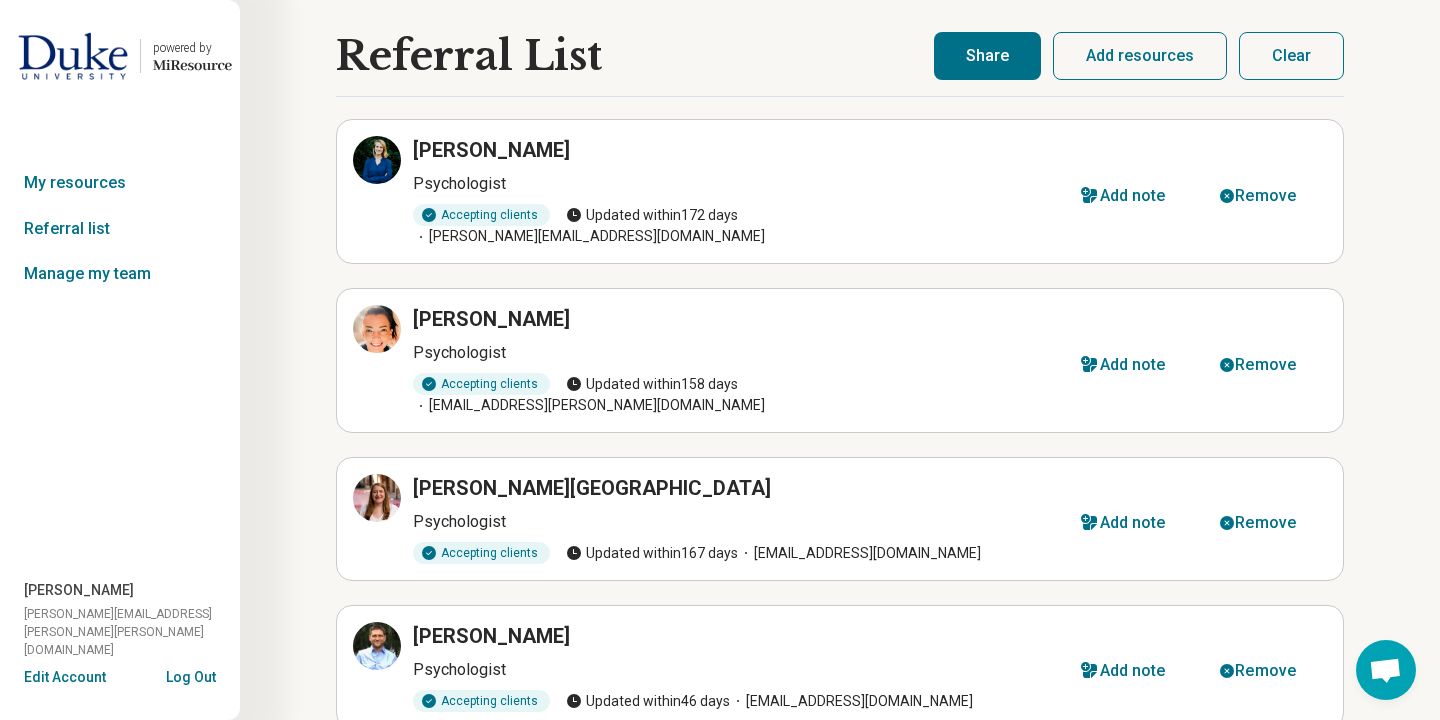 click on "Share" at bounding box center (987, 56) 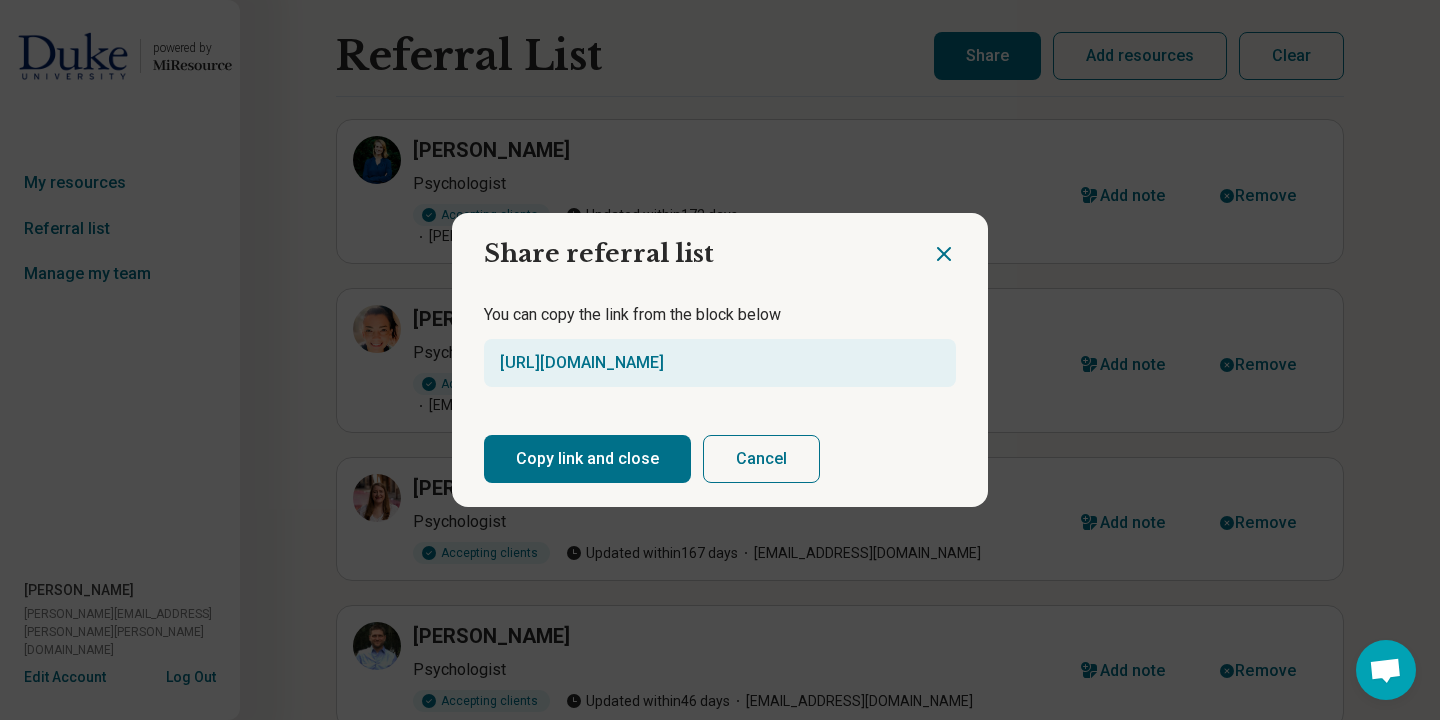 click on "Copy link and close" at bounding box center (587, 459) 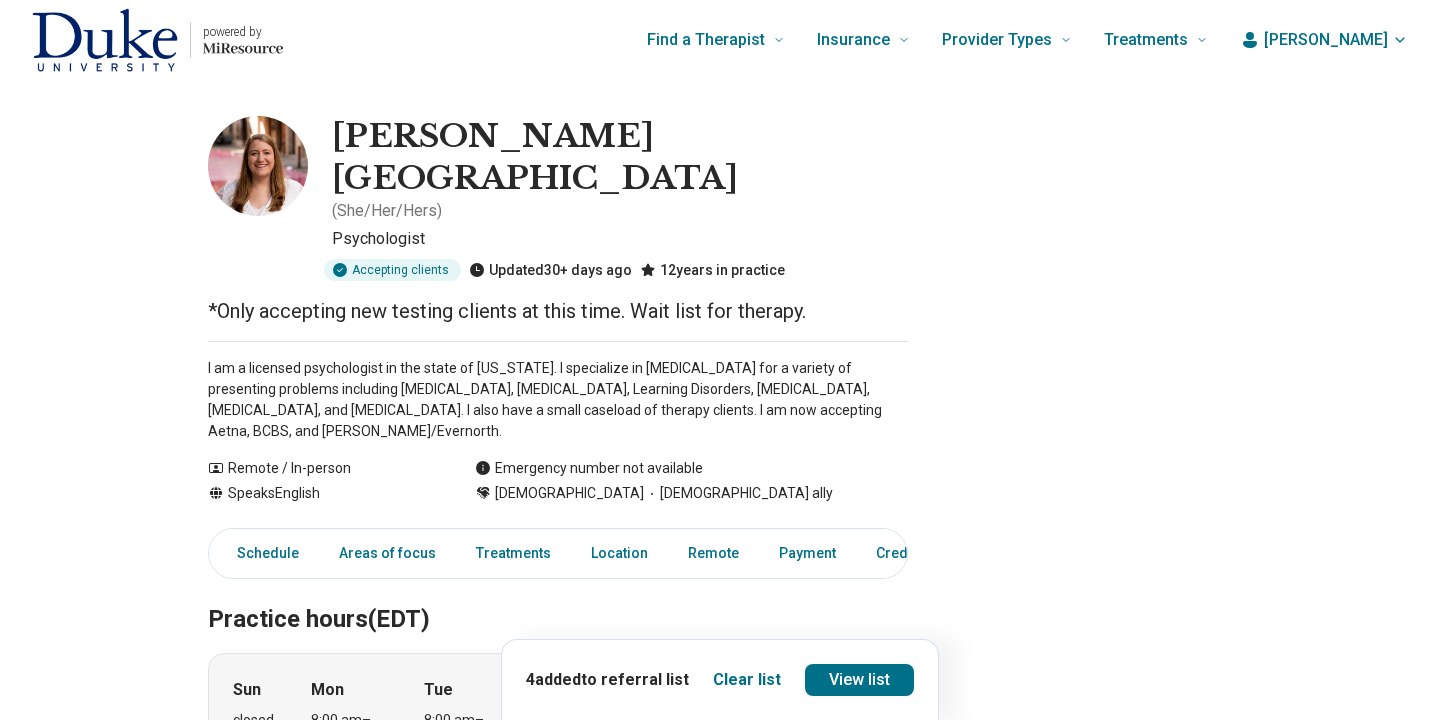 scroll, scrollTop: 0, scrollLeft: 0, axis: both 